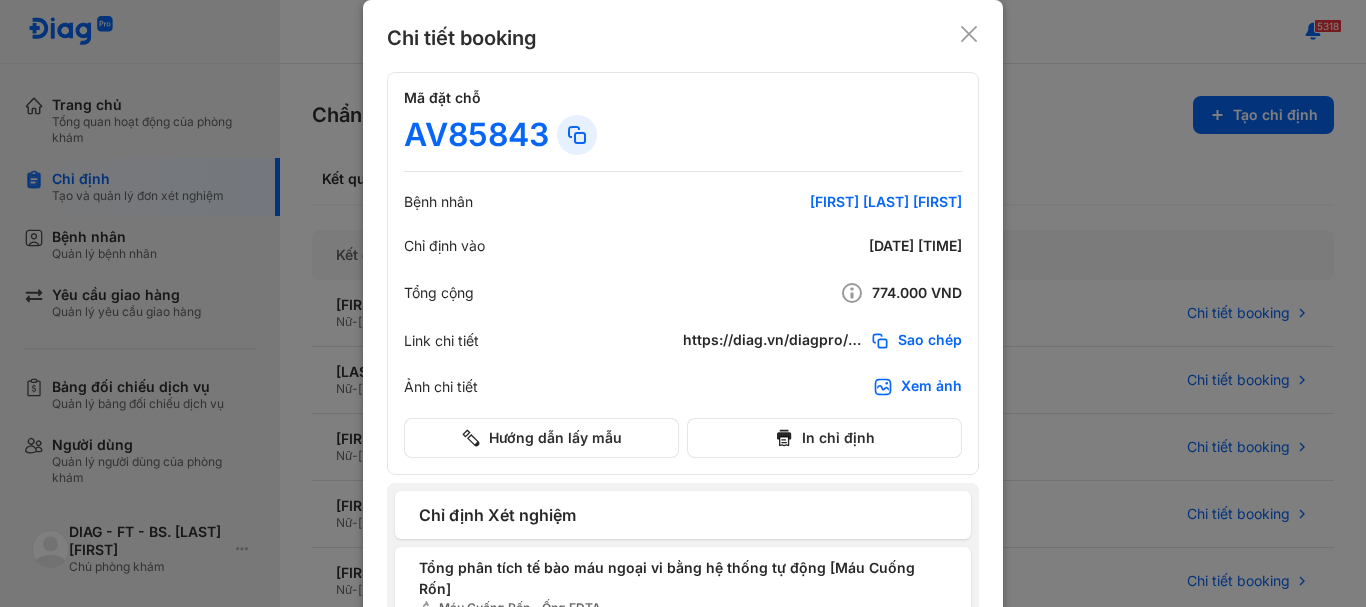 scroll, scrollTop: 0, scrollLeft: 0, axis: both 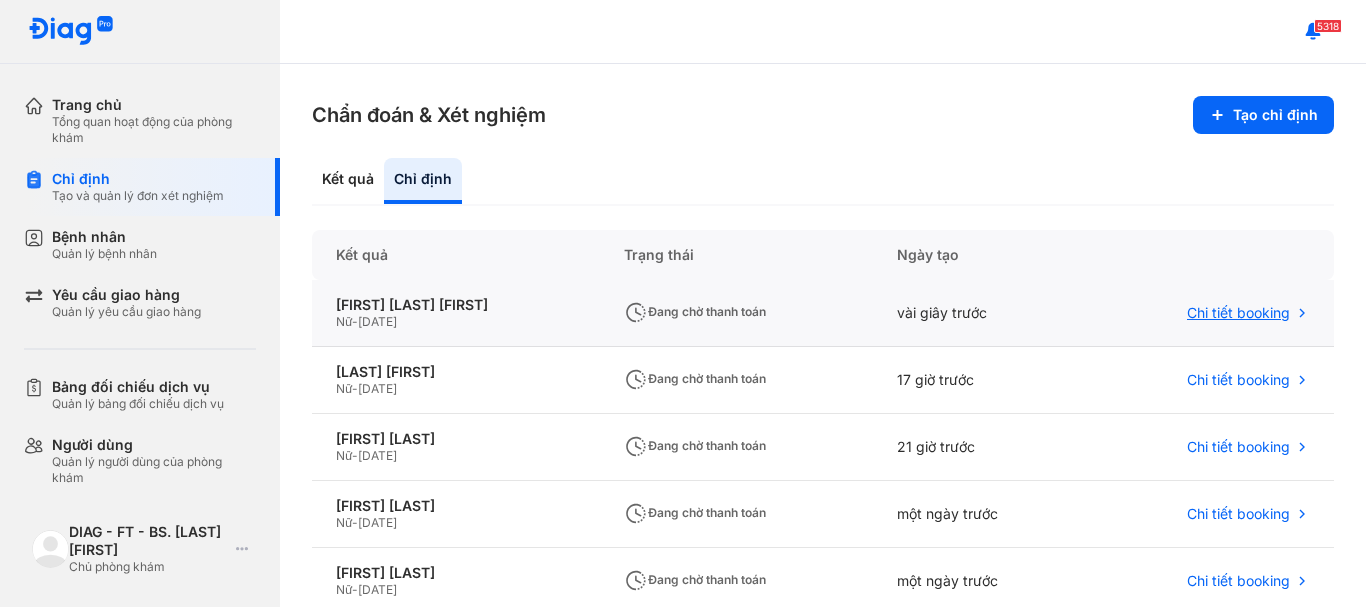 click on "Chi tiết booking" at bounding box center [1238, 313] 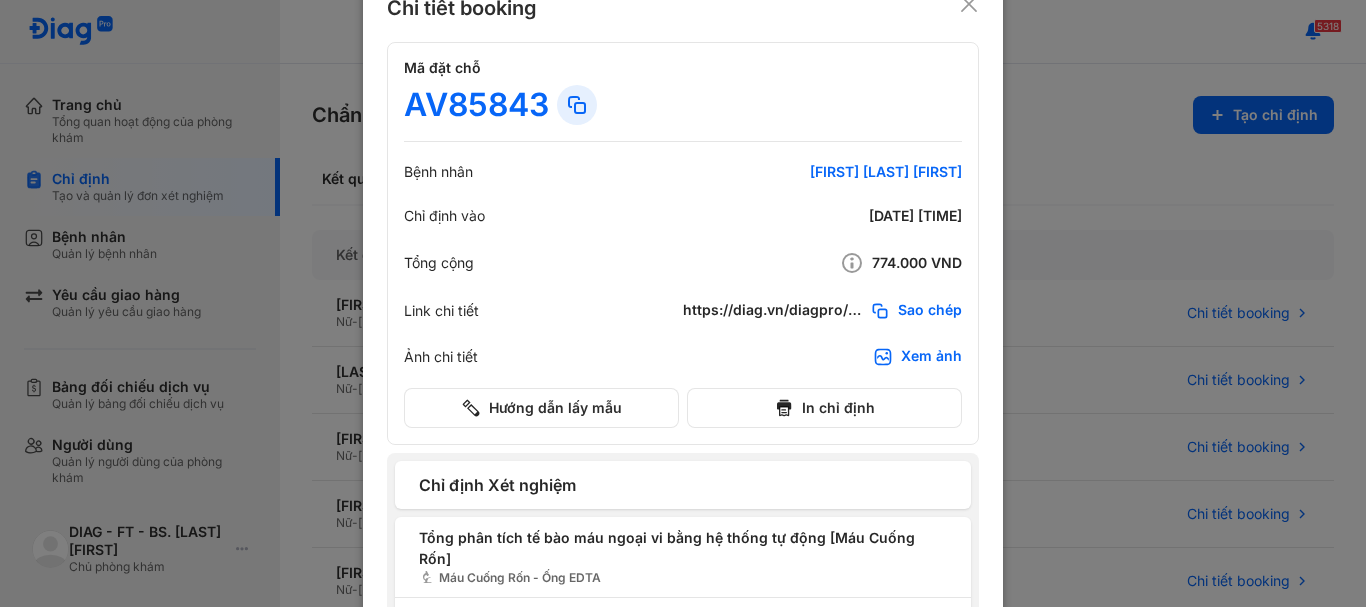 scroll, scrollTop: 0, scrollLeft: 0, axis: both 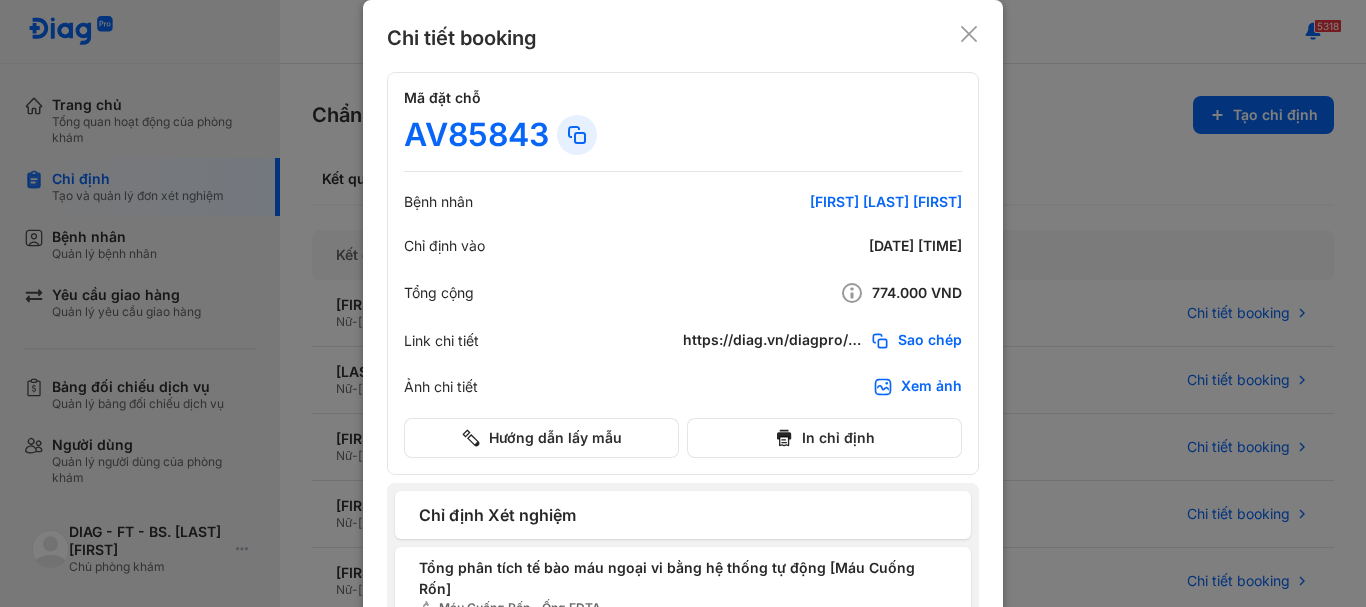 click 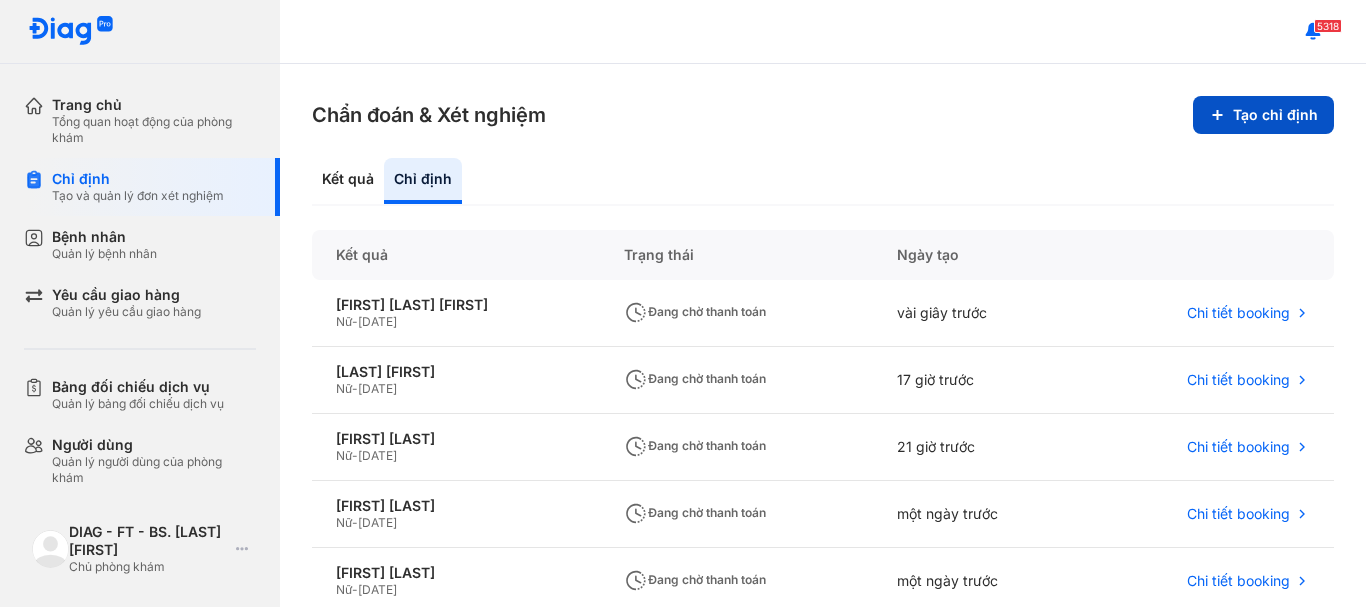 click on "Tạo chỉ định" at bounding box center [1263, 115] 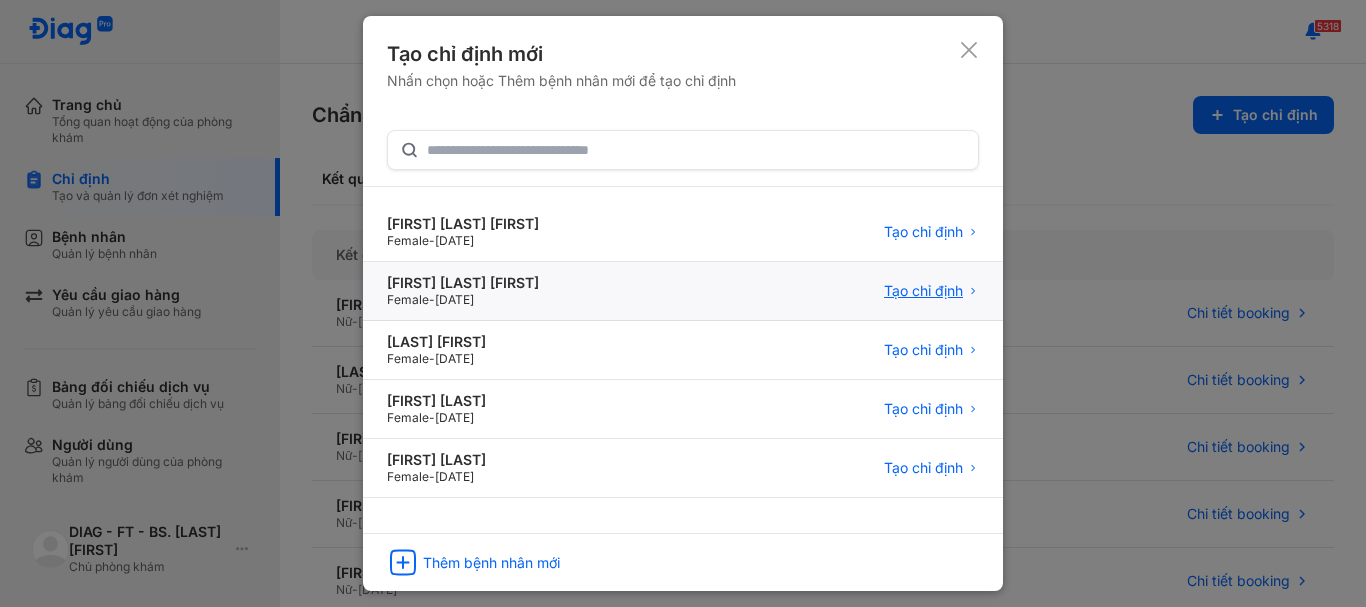 click on "Tạo chỉ định" at bounding box center (923, 291) 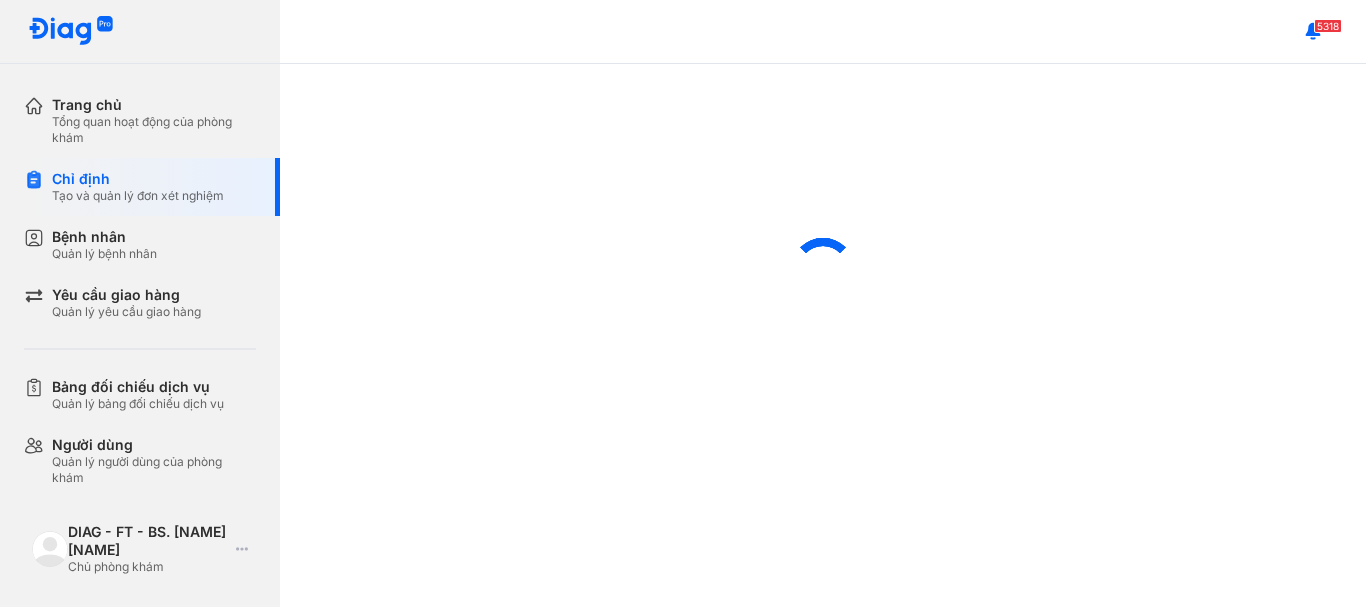 scroll, scrollTop: 0, scrollLeft: 0, axis: both 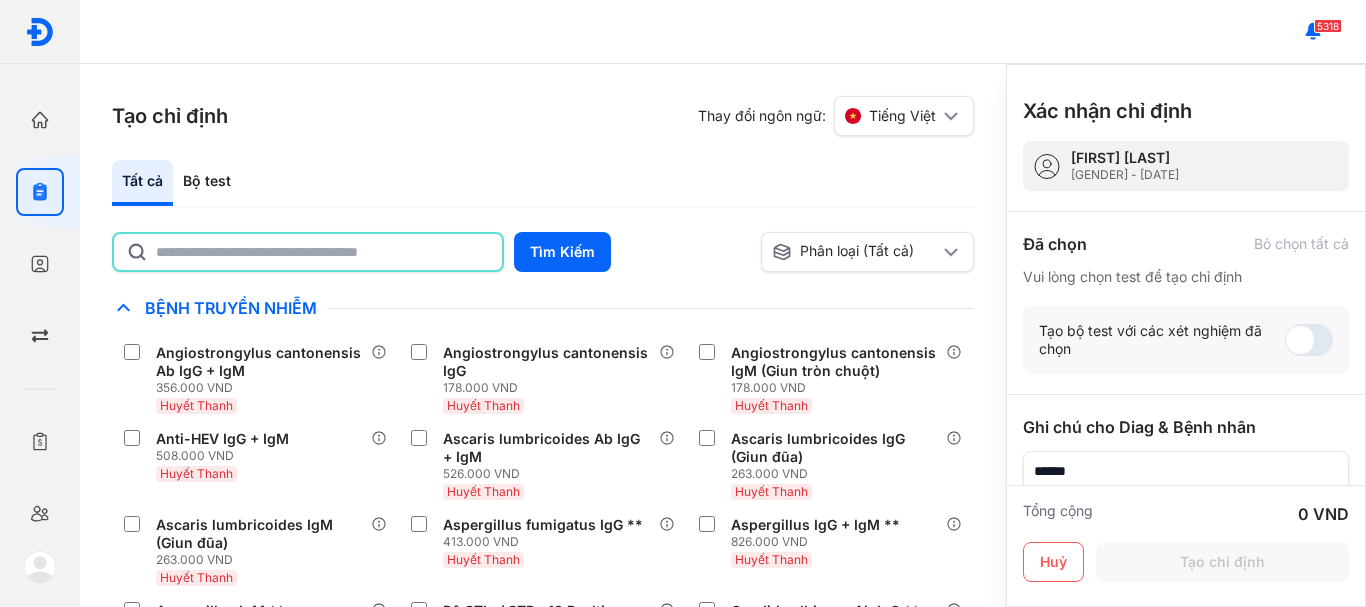 click 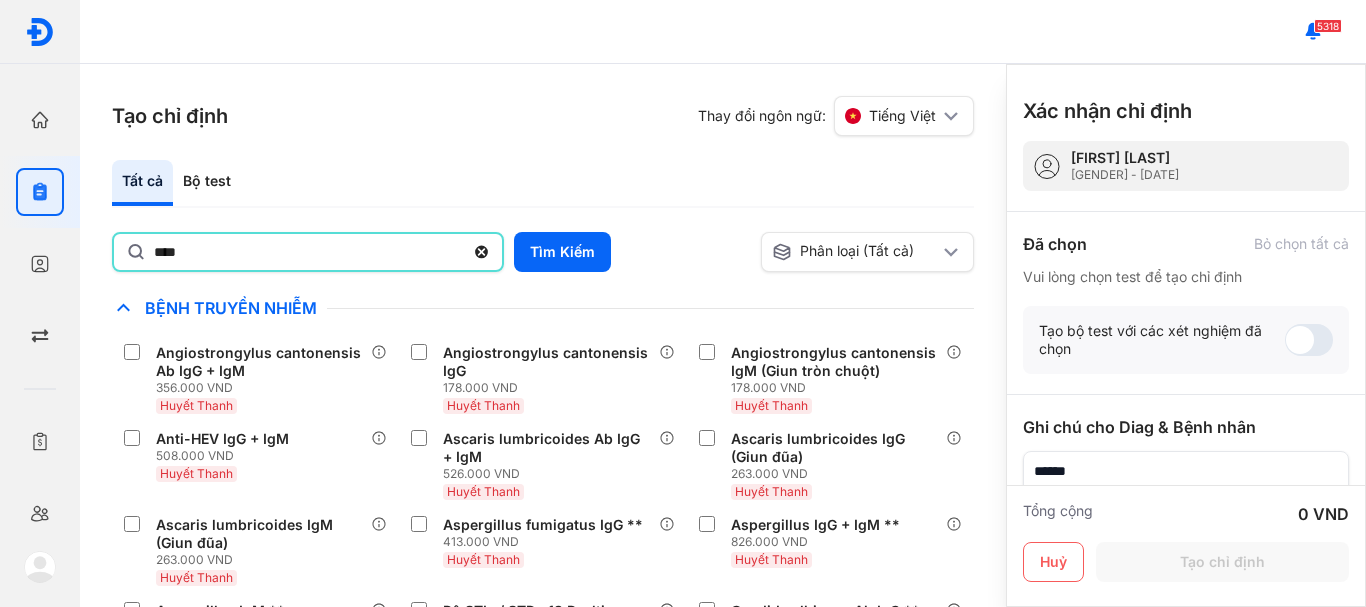 type on "**********" 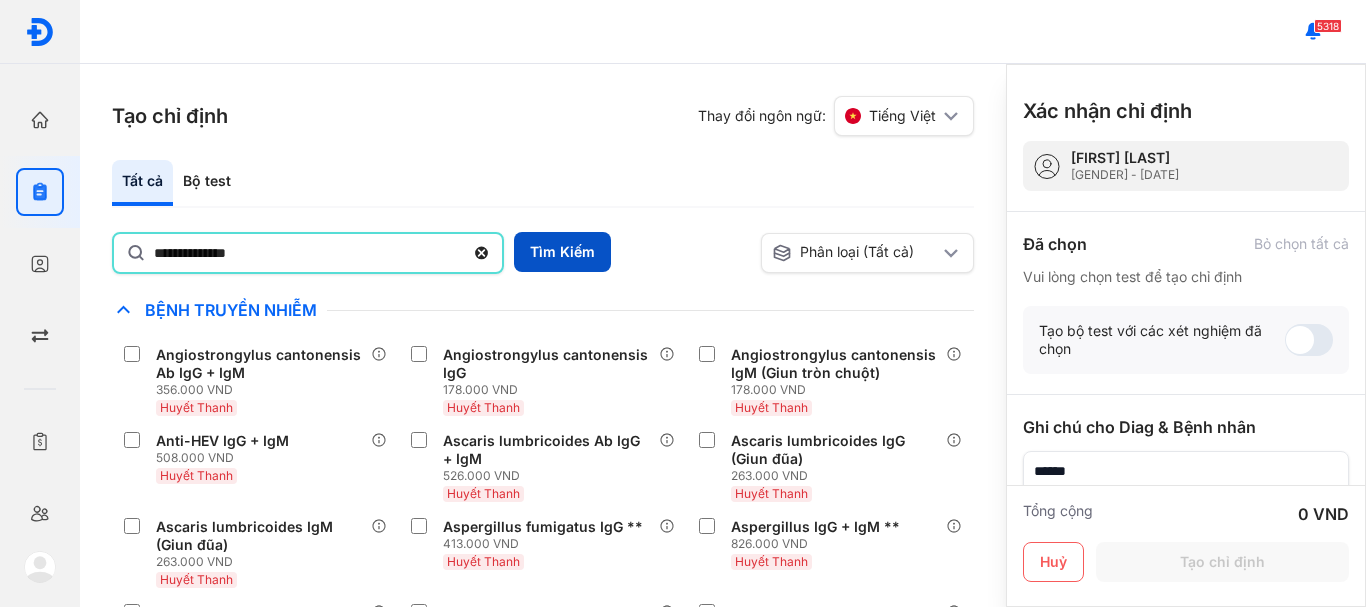 click on "Tìm Kiếm" at bounding box center (562, 252) 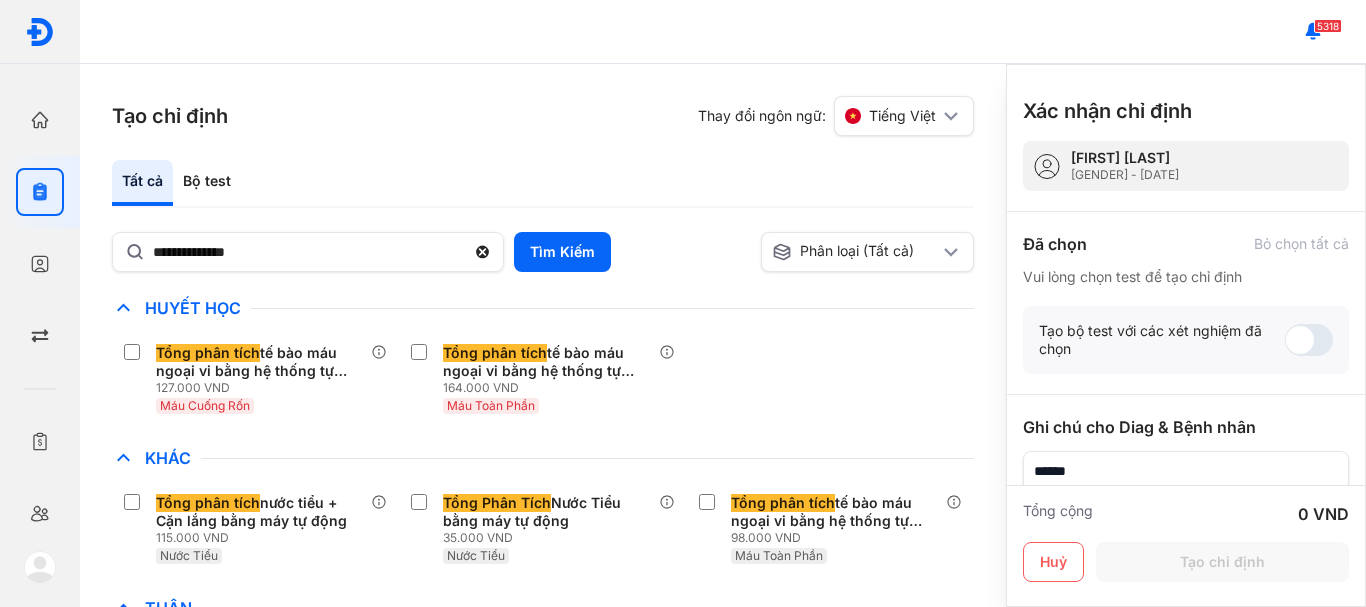 scroll, scrollTop: 100, scrollLeft: 0, axis: vertical 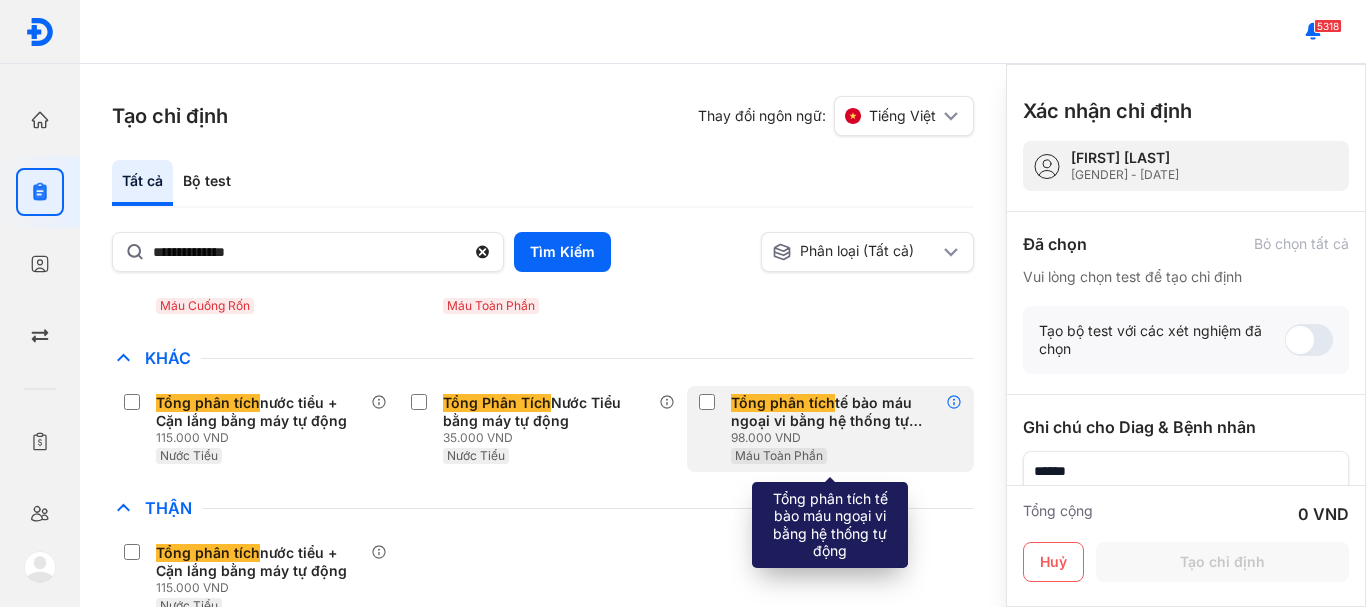 click 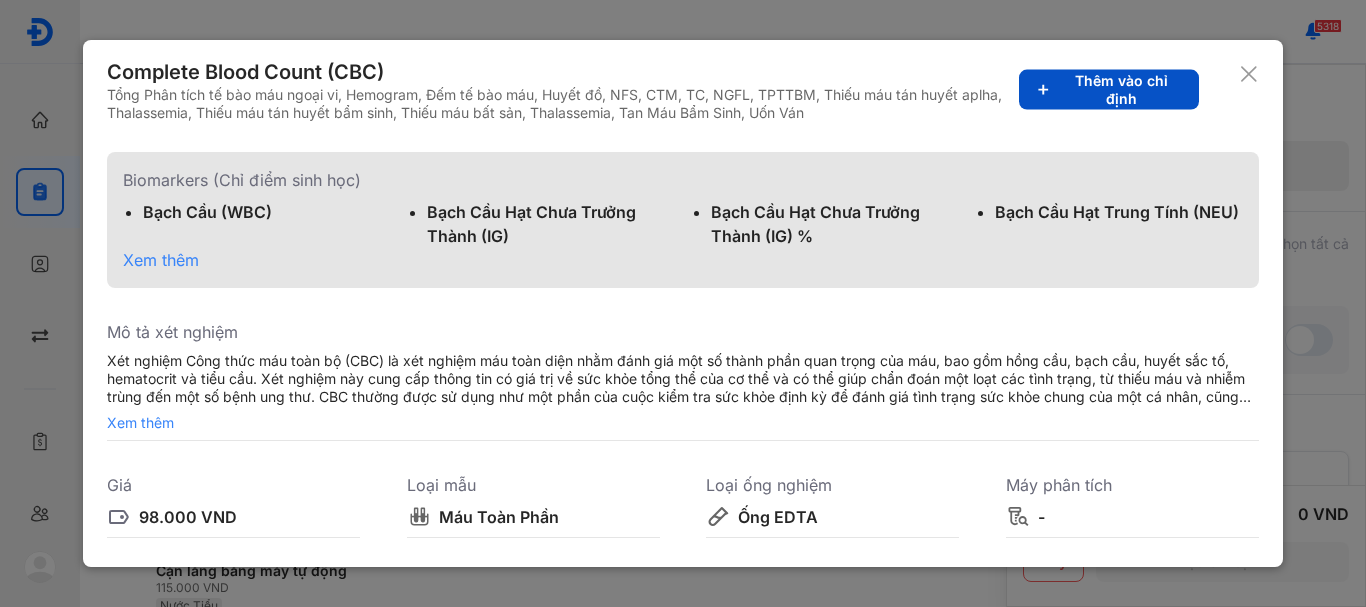 click on "Thêm vào chỉ định" 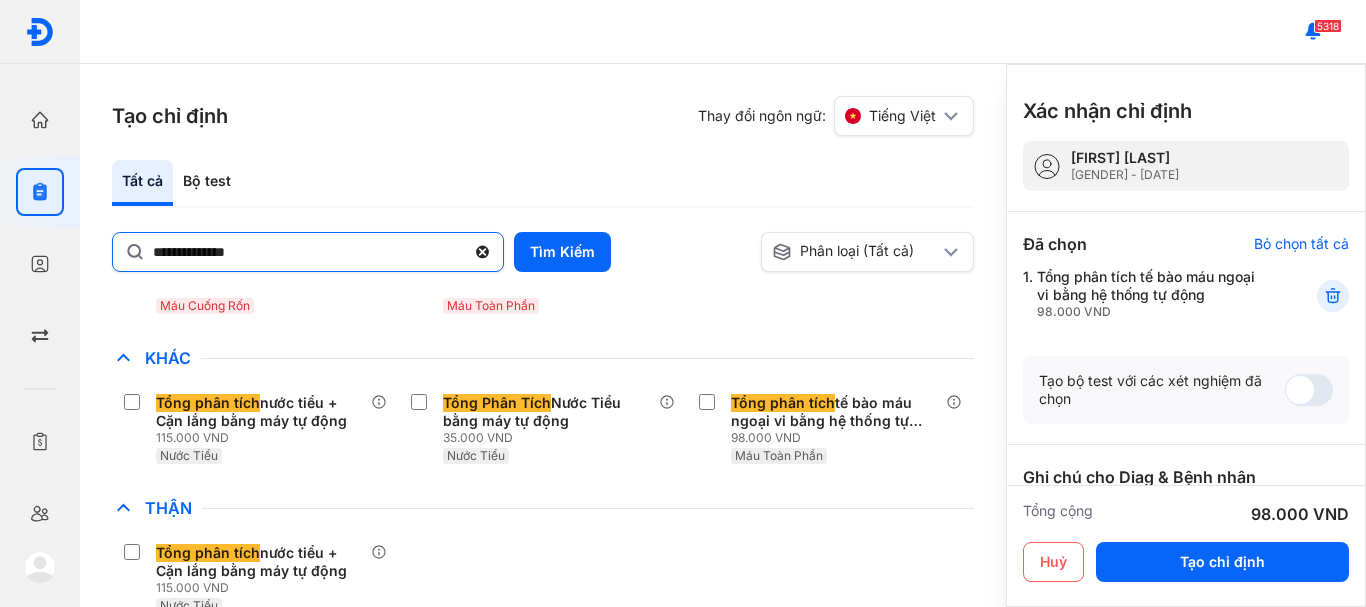 click 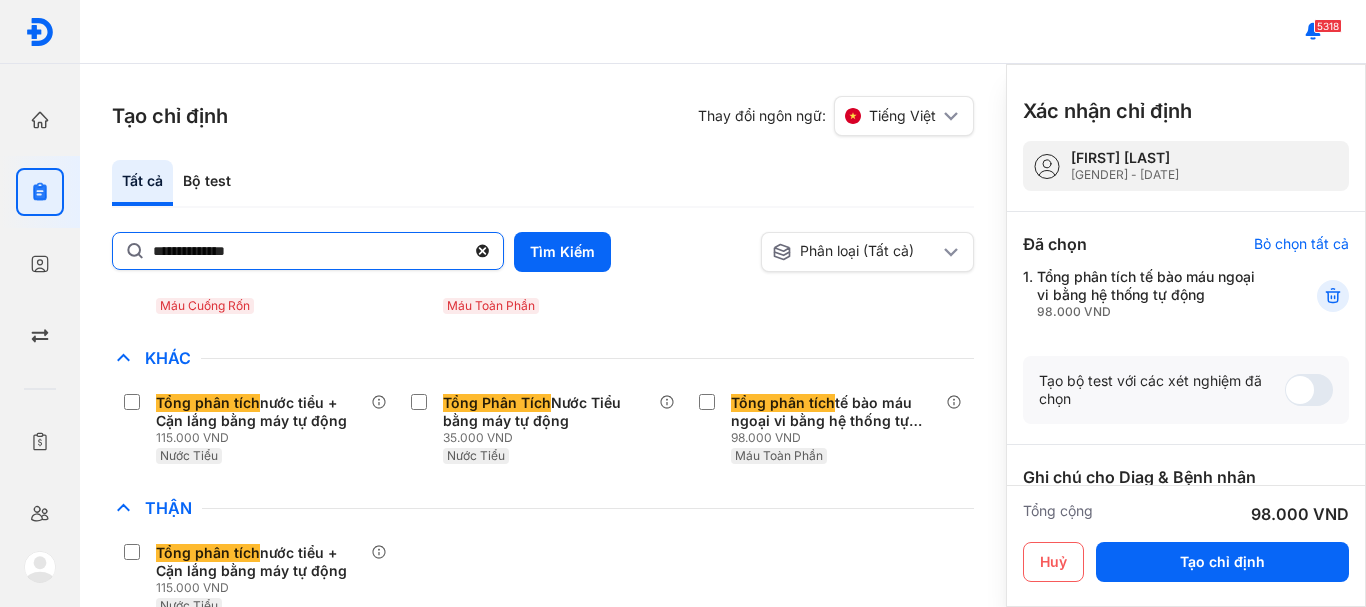 click on "**********" 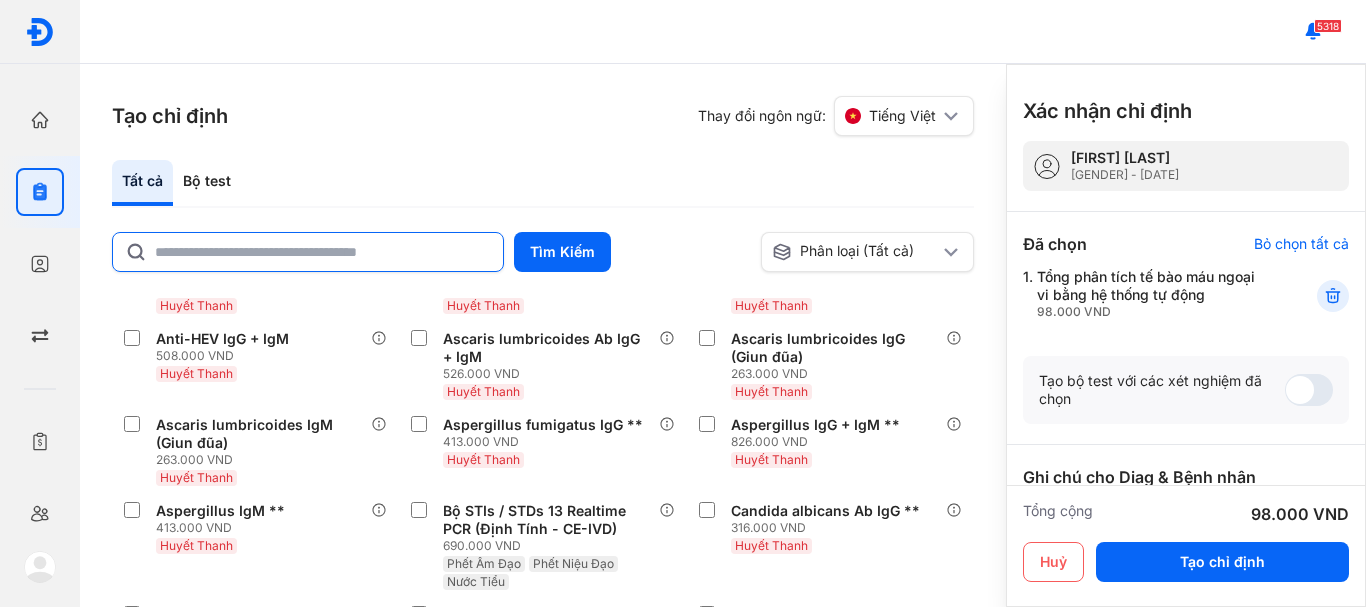 click at bounding box center [308, 252] 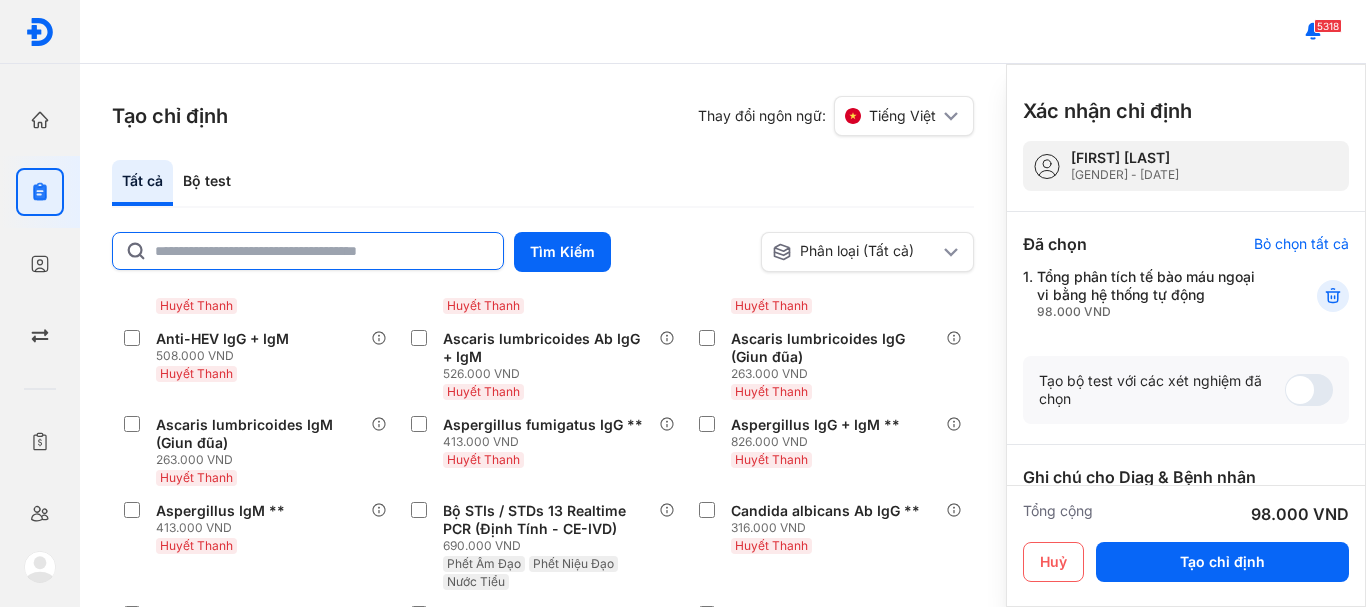 click 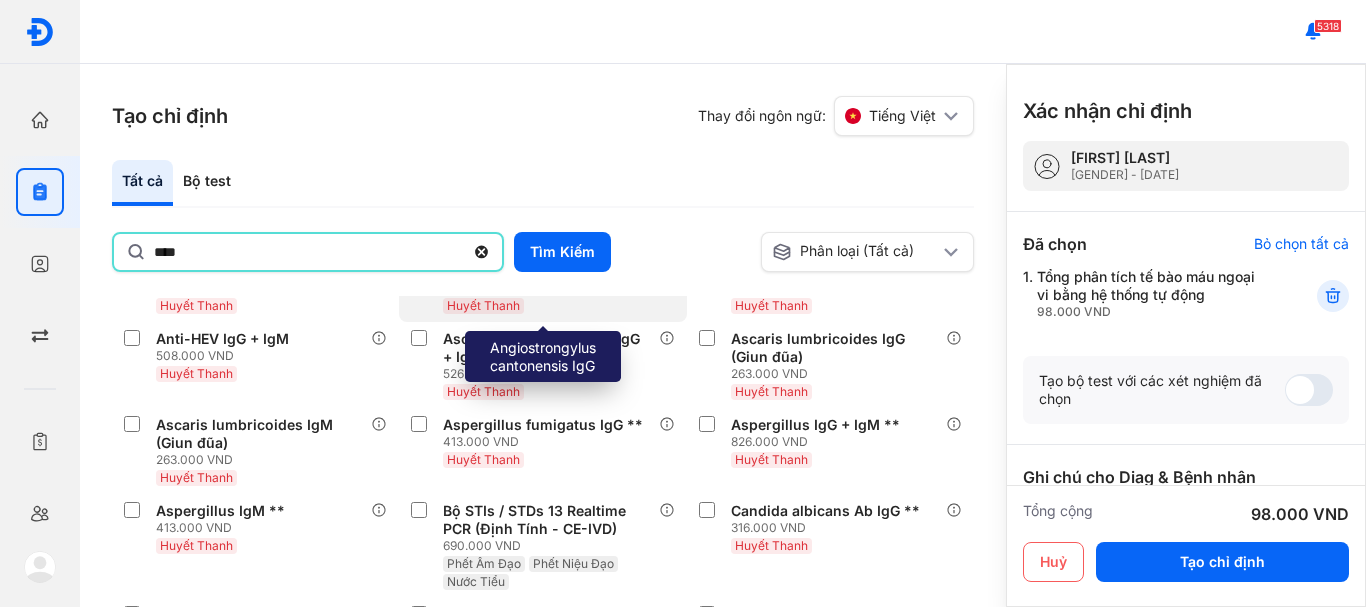 type on "********" 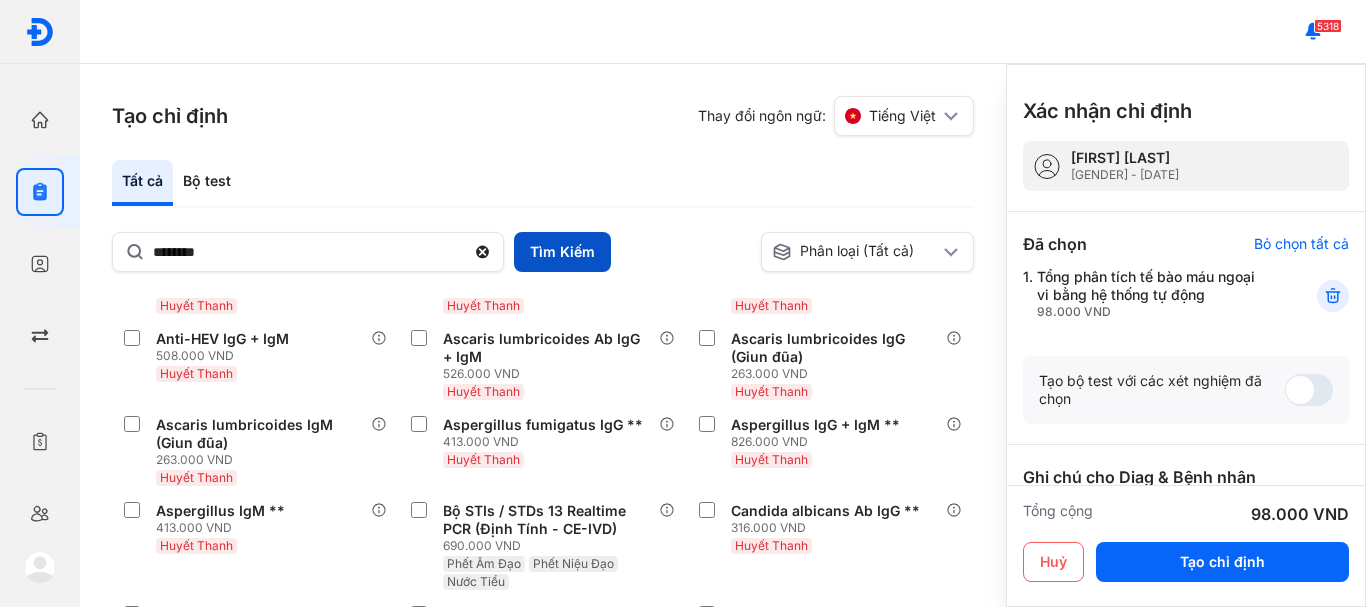 click on "Tìm Kiếm" at bounding box center (562, 252) 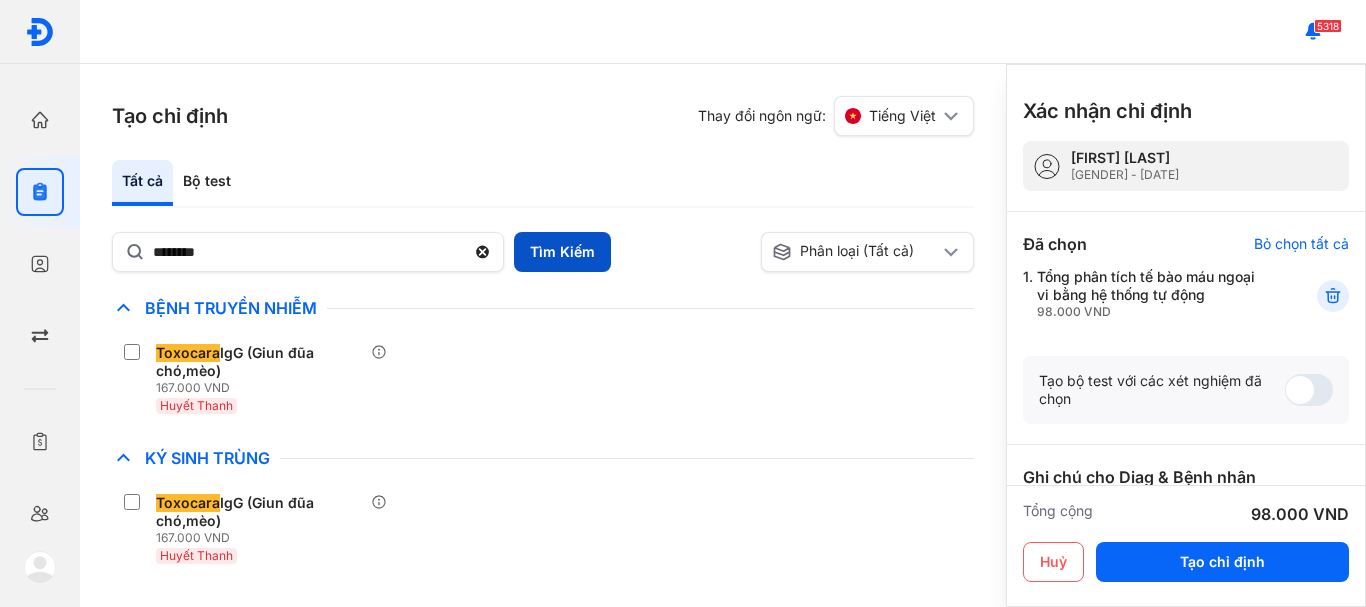 scroll, scrollTop: 0, scrollLeft: 0, axis: both 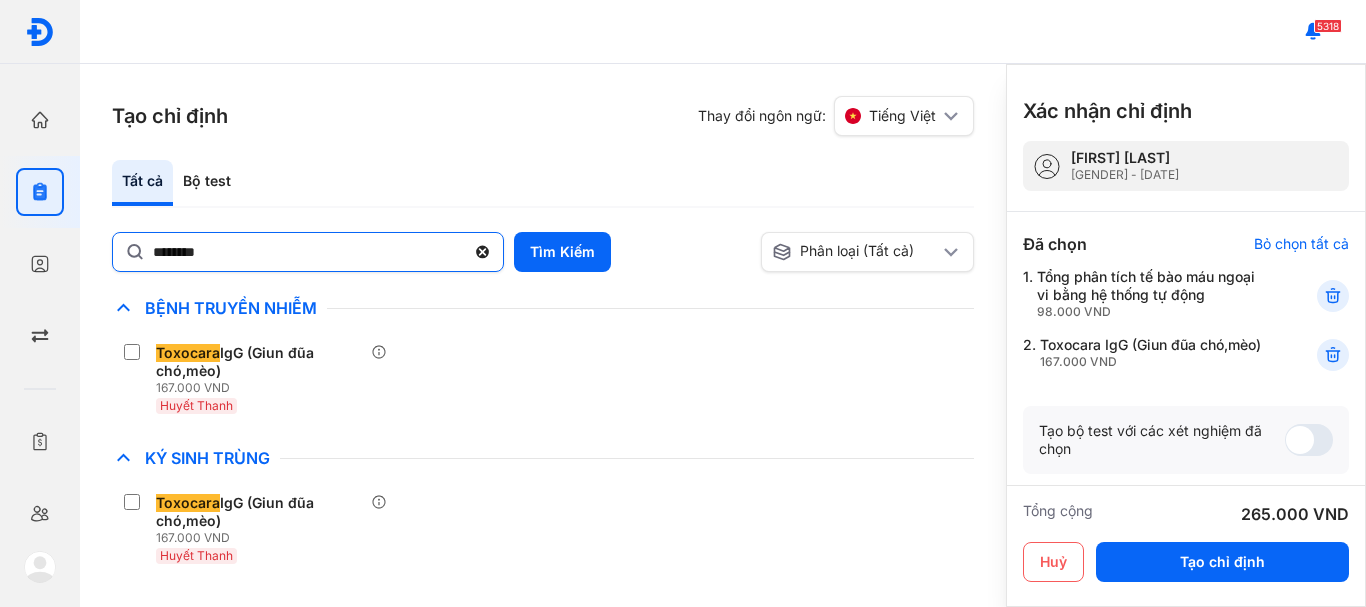 click 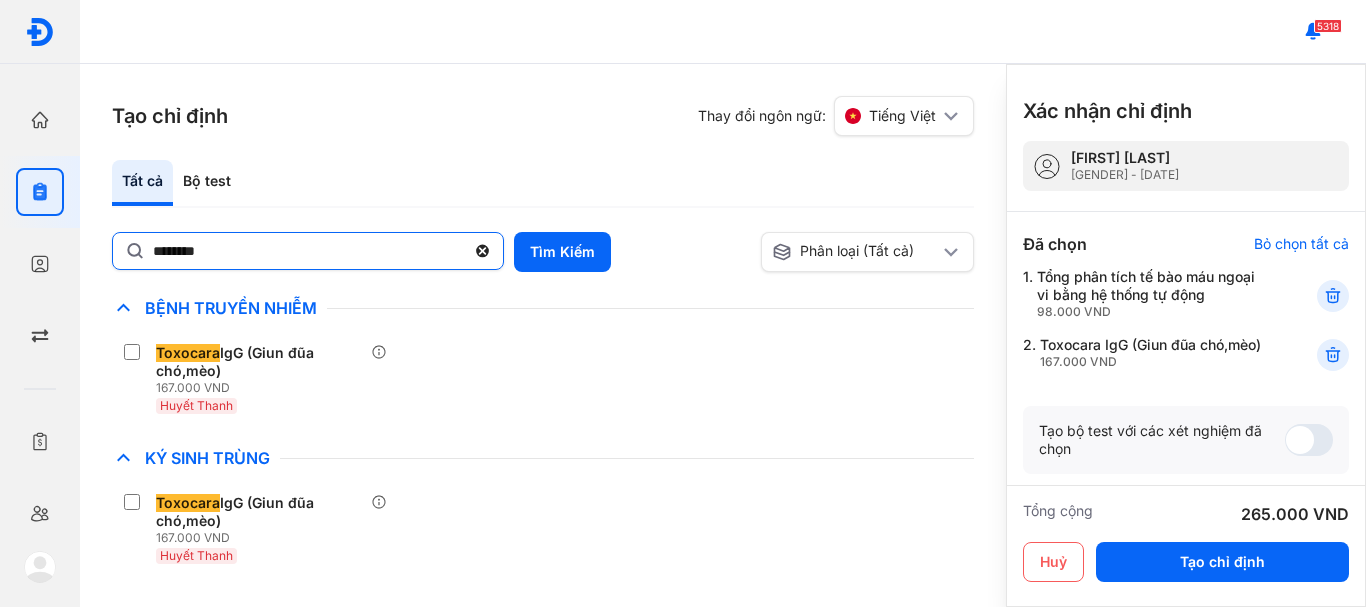 click on "********" 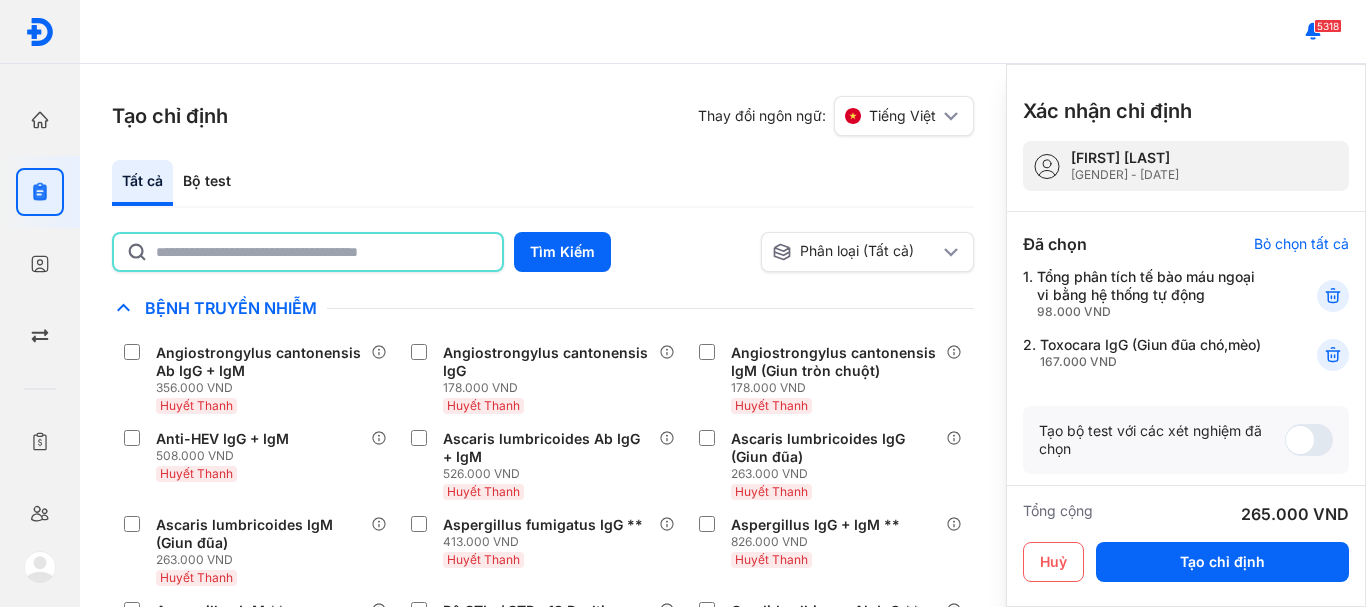 click 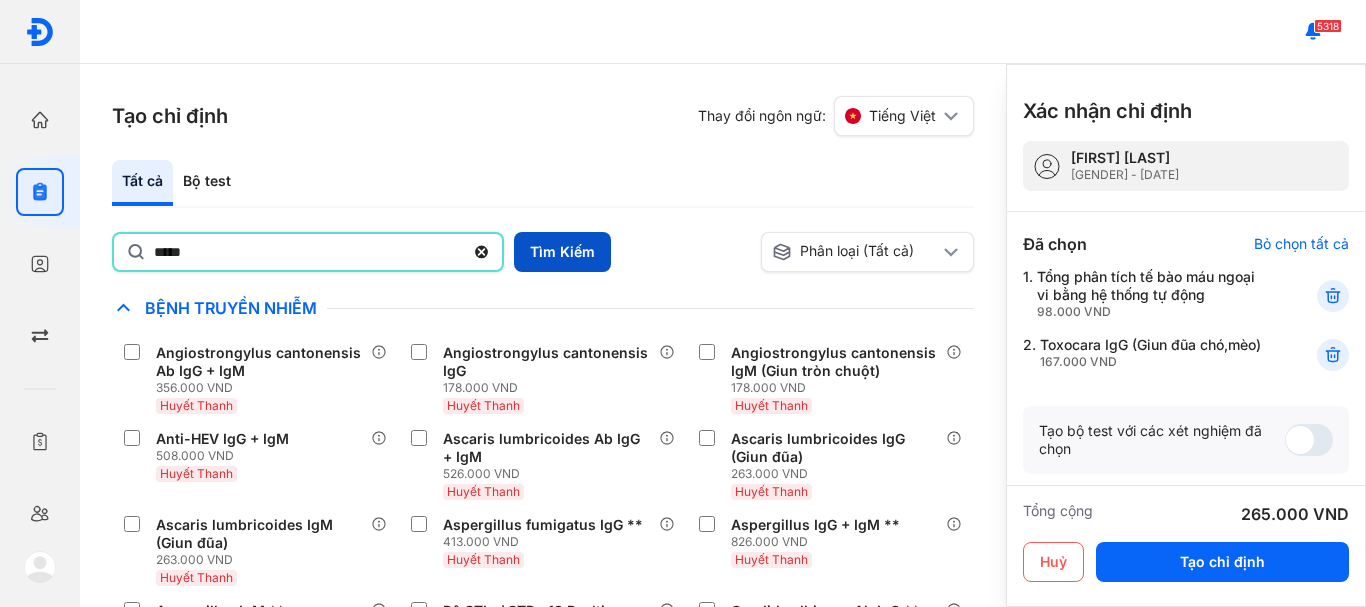 type on "*****" 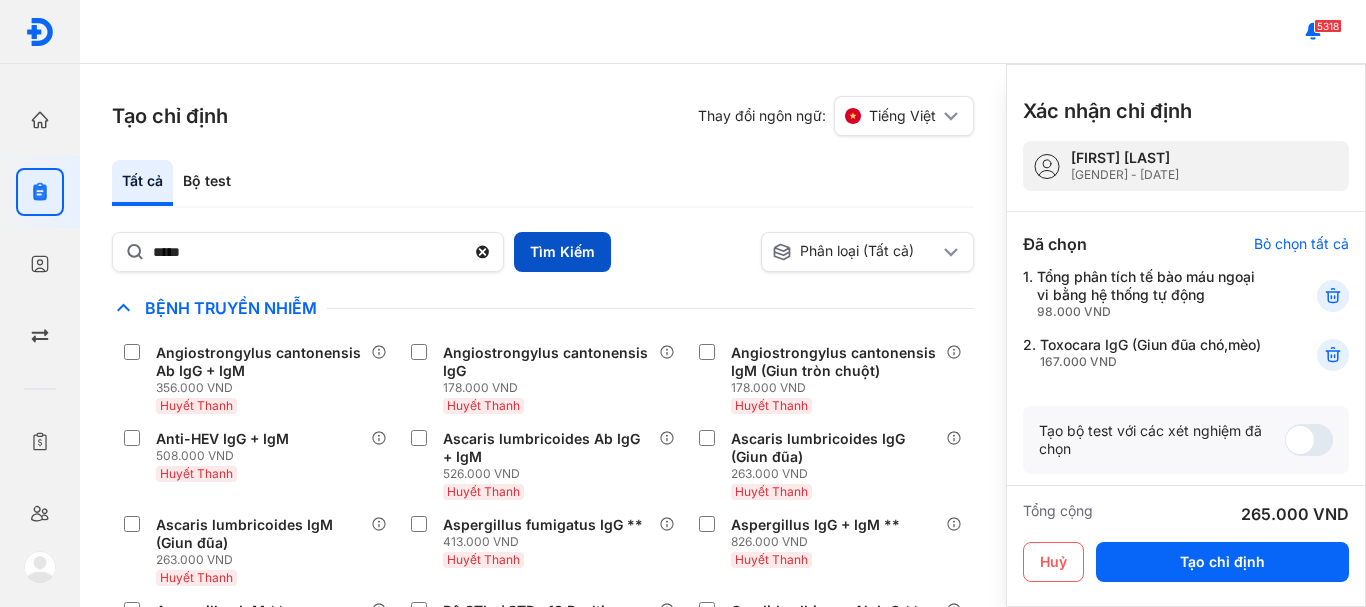 click on "Tìm Kiếm" at bounding box center (562, 252) 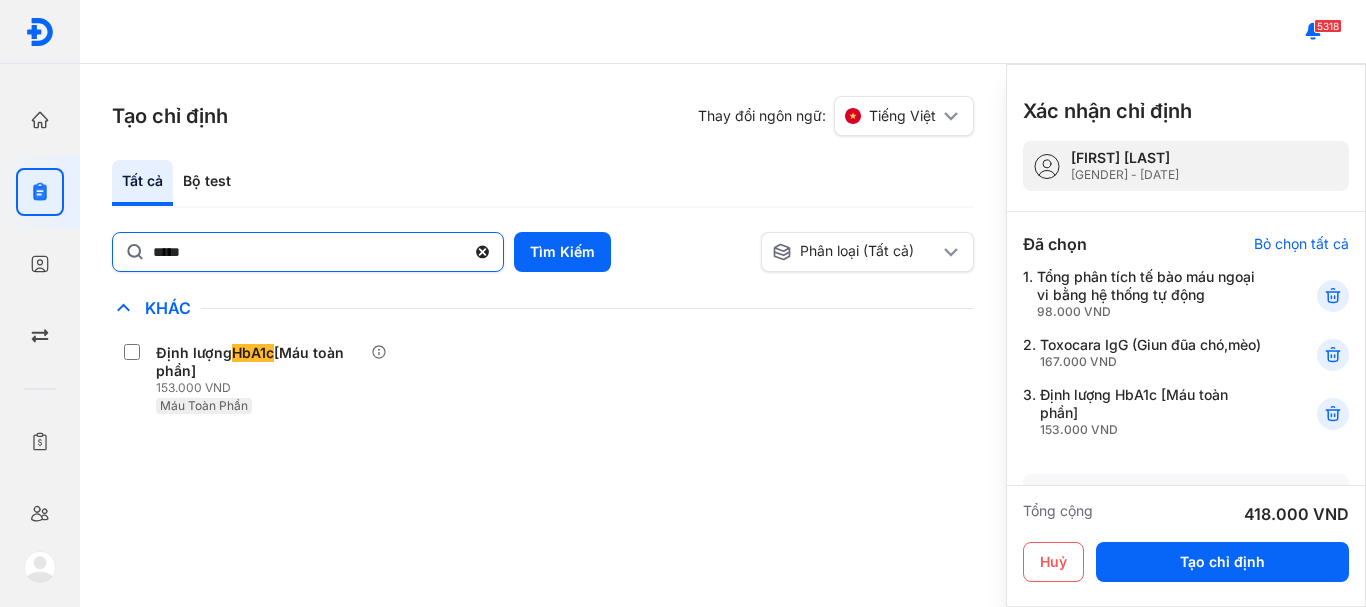click 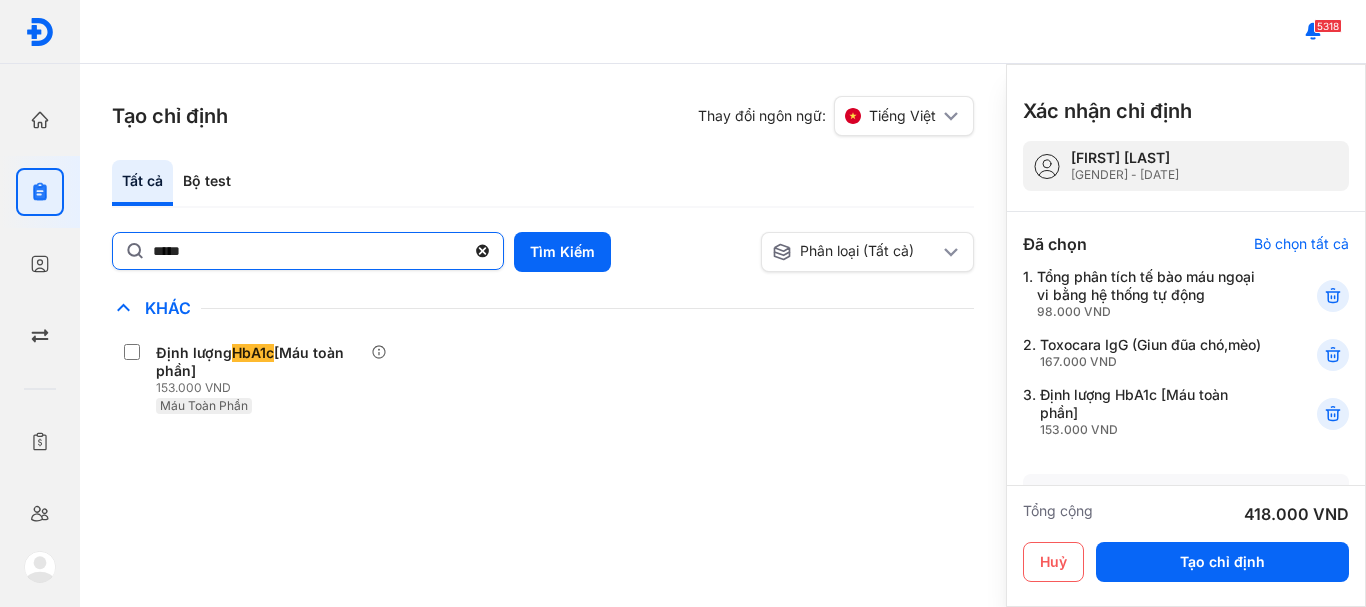 click on "*****" 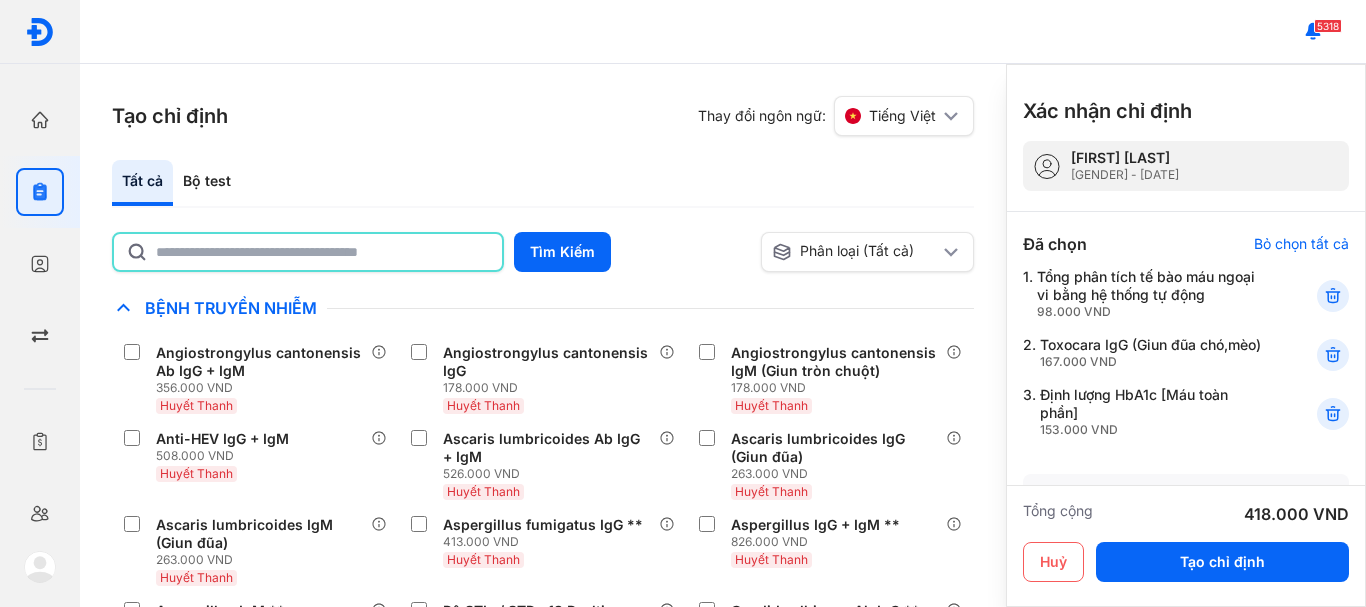 click 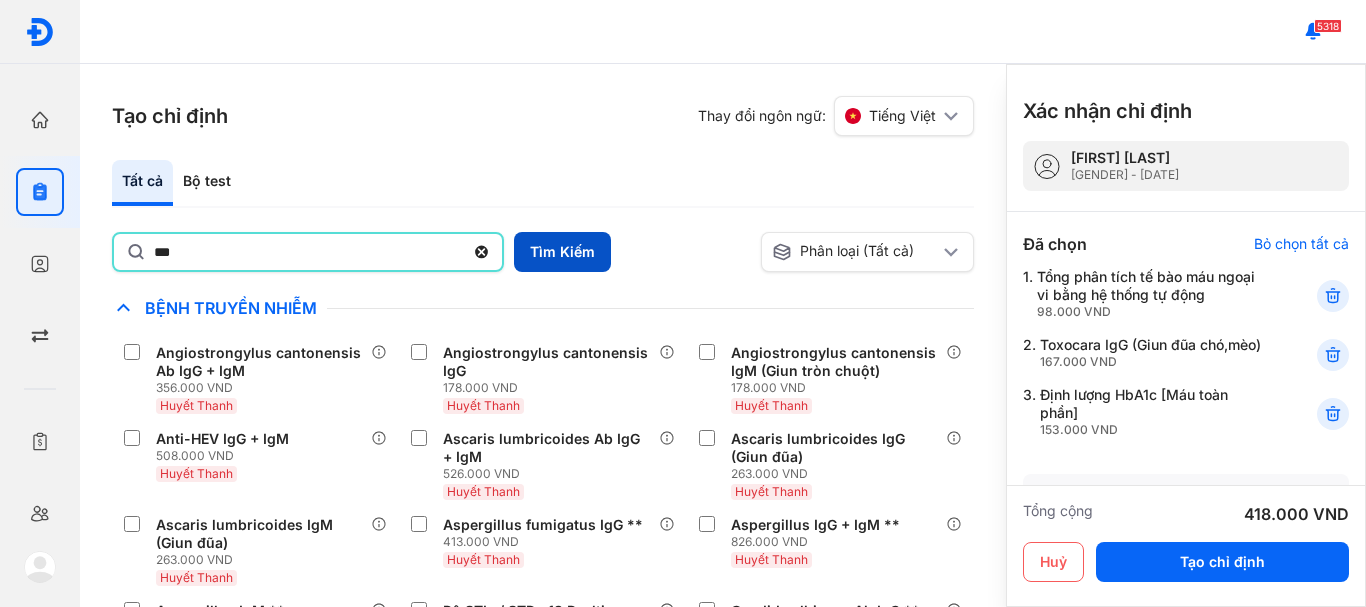 type on "***" 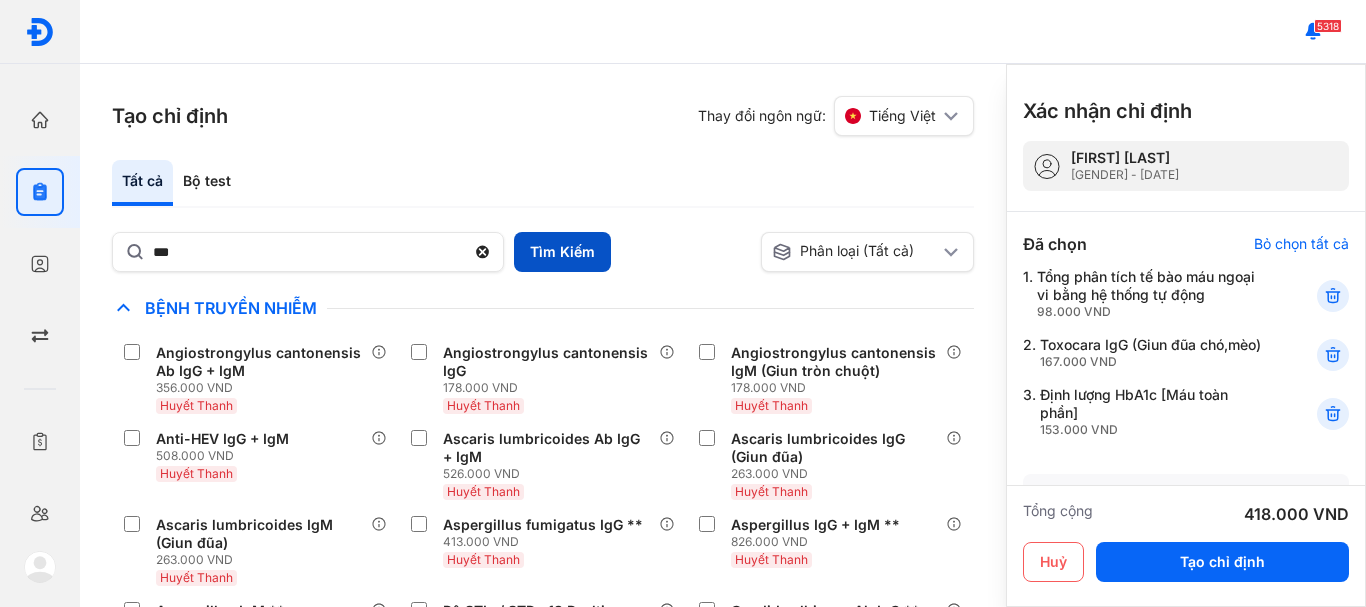 click on "Tìm Kiếm" at bounding box center [562, 252] 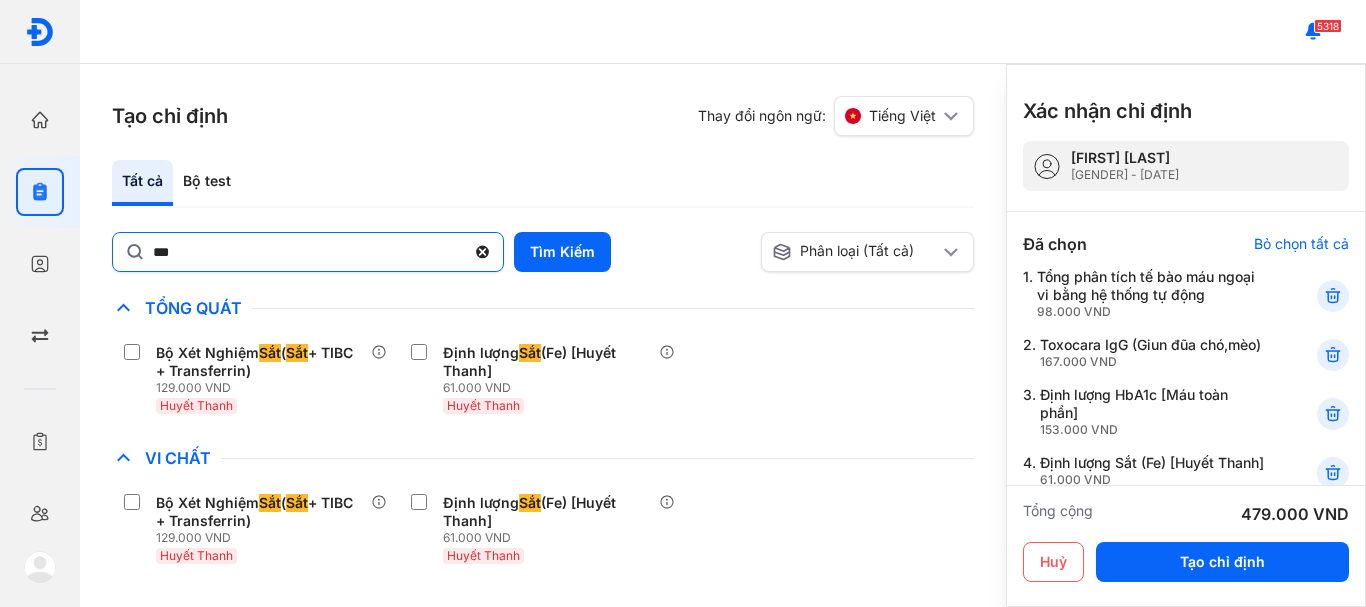 click 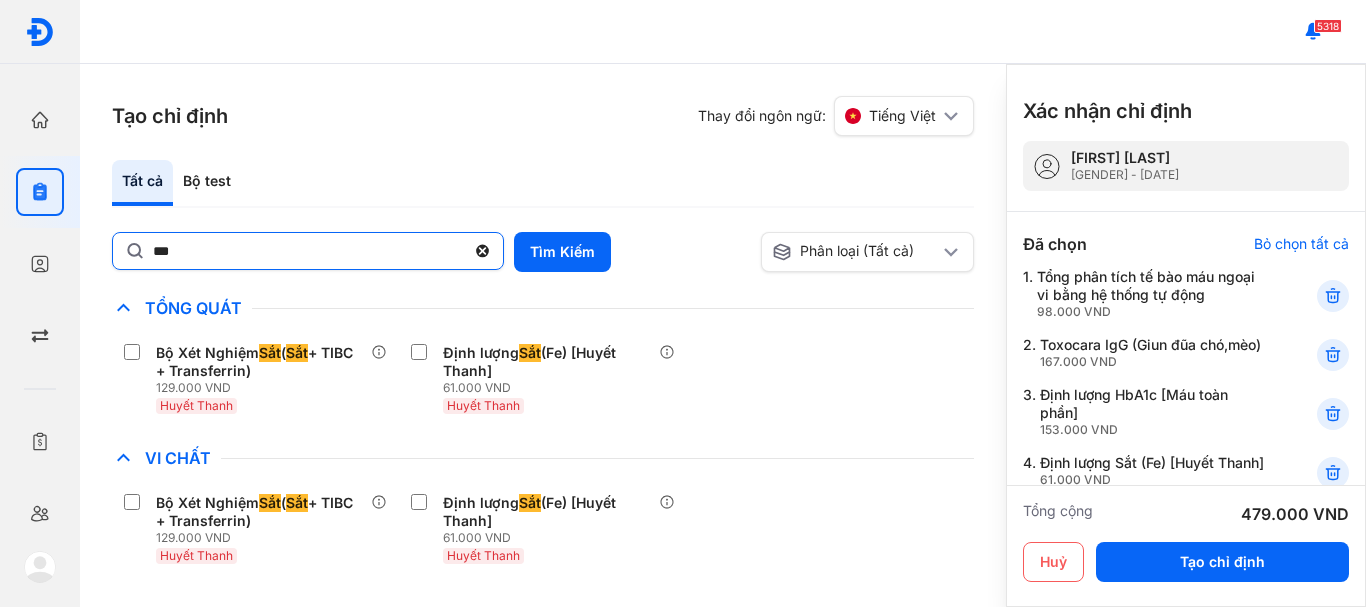 click on "***" 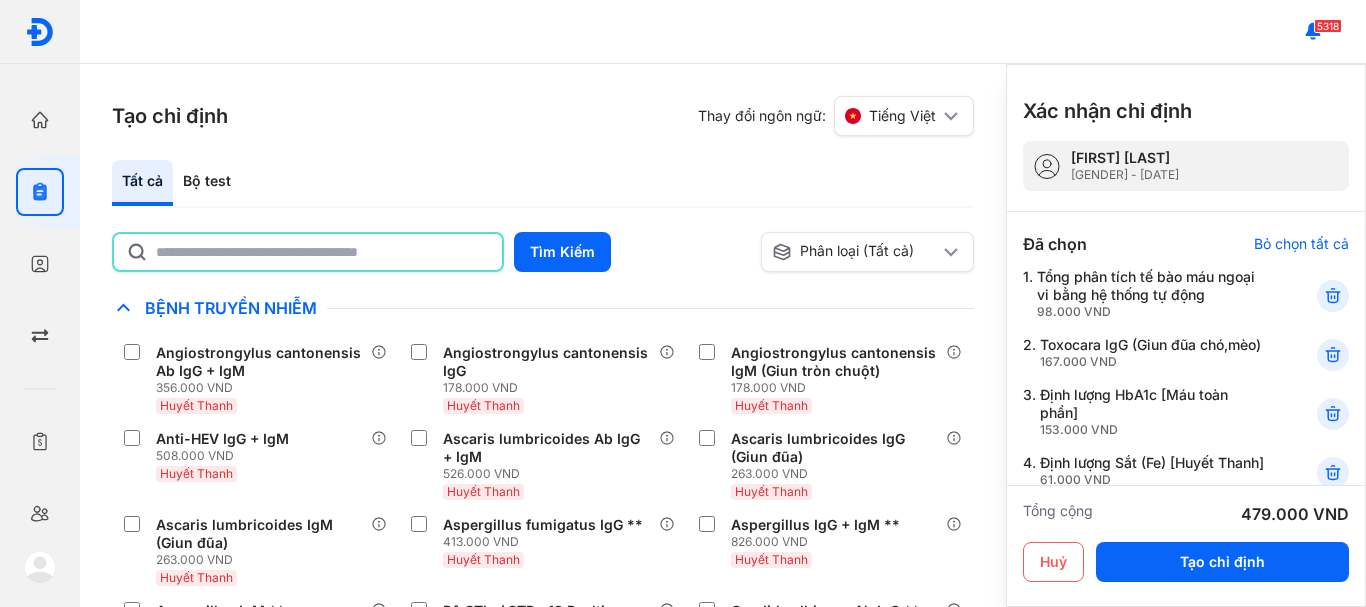 click 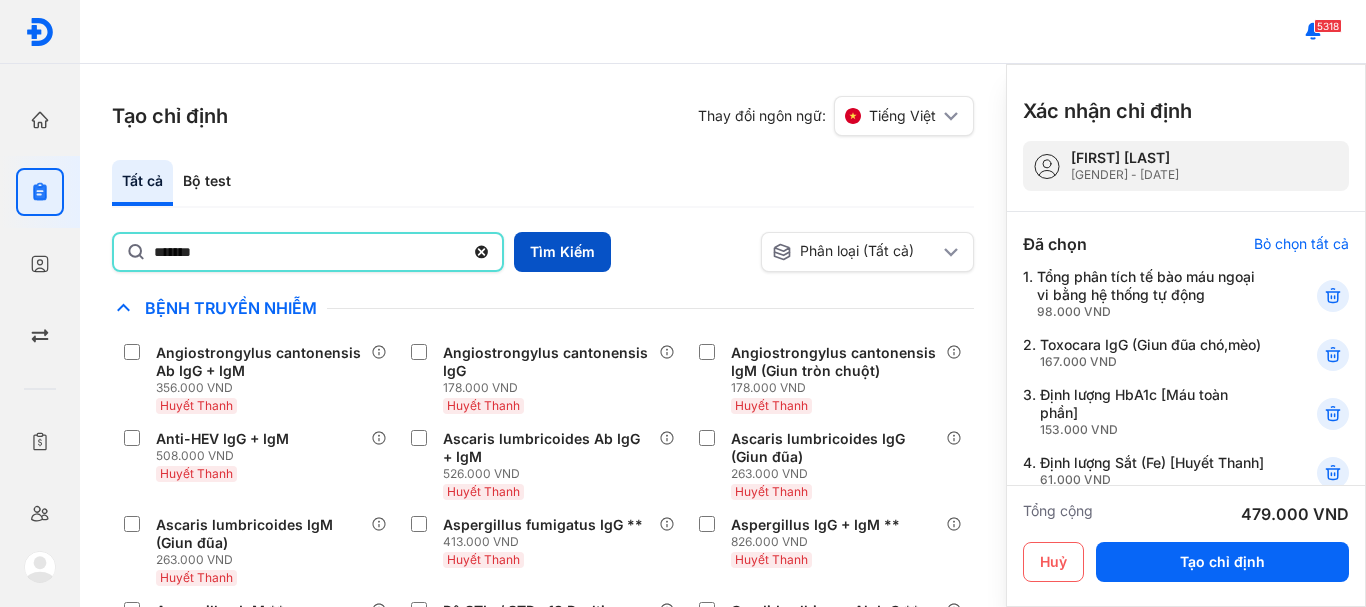type on "*******" 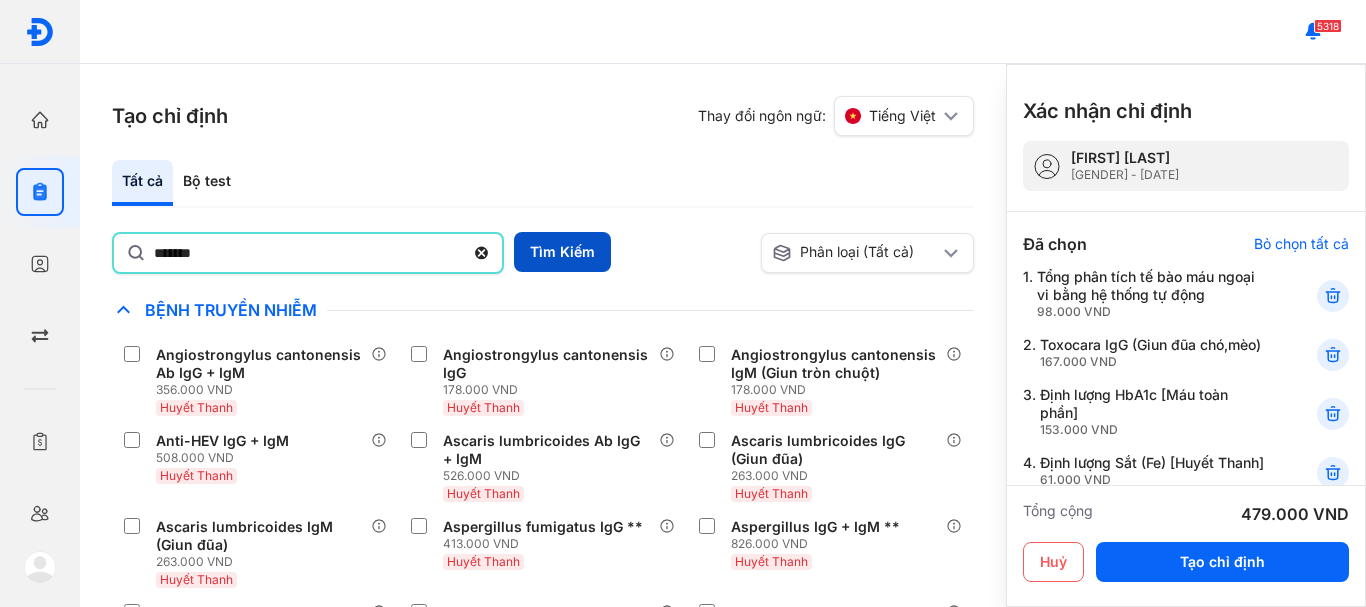 click on "Tìm Kiếm" at bounding box center (562, 252) 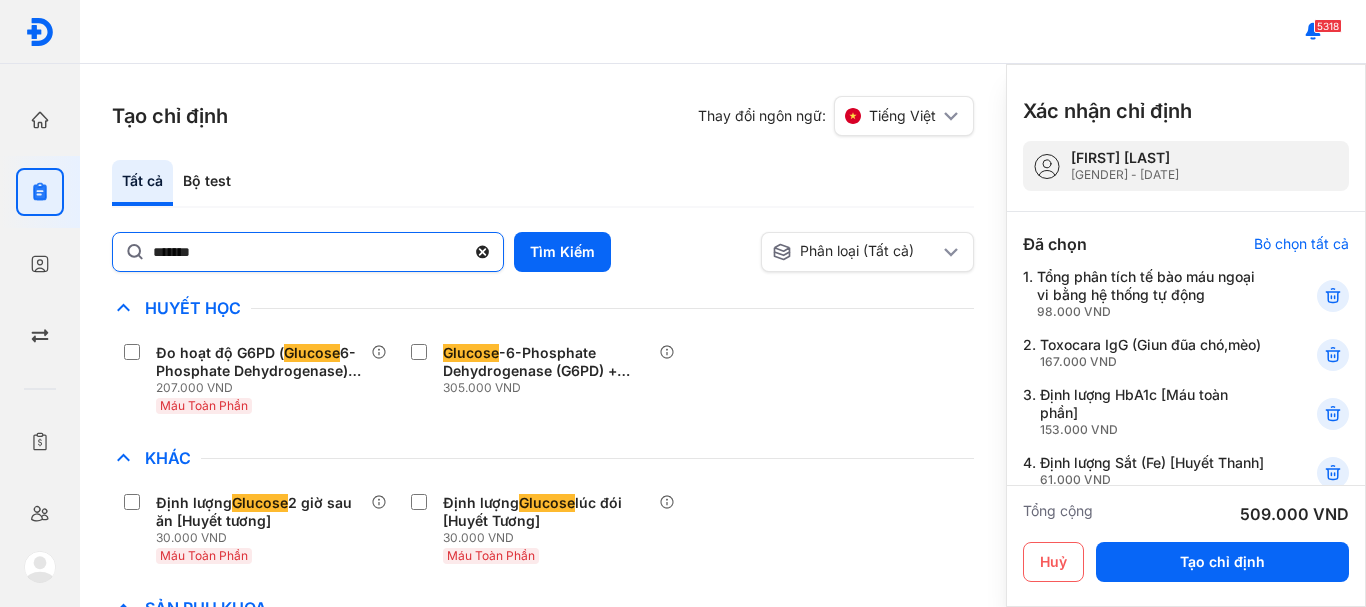 click 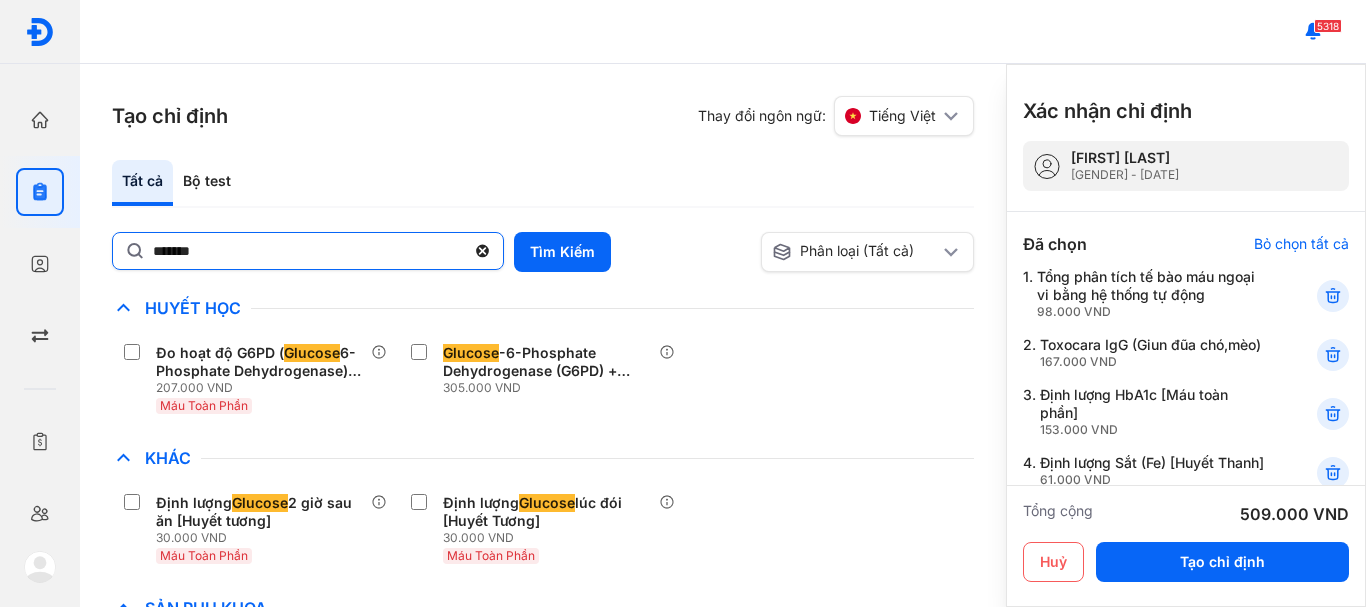 click on "*******" 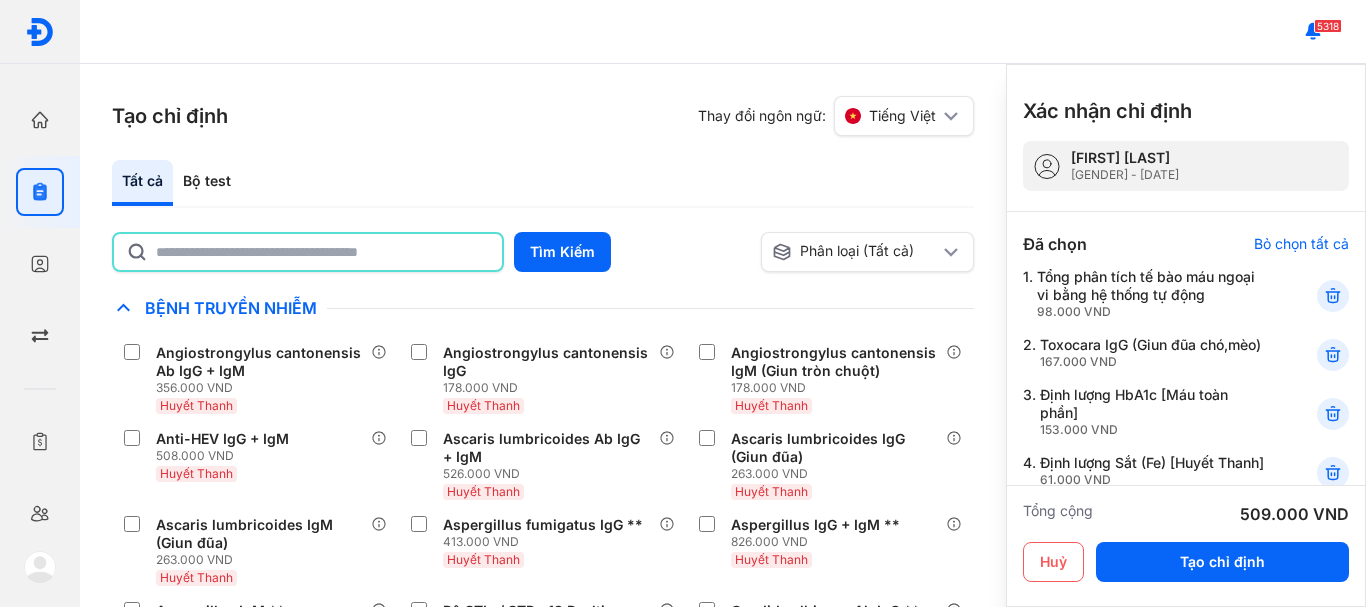 click 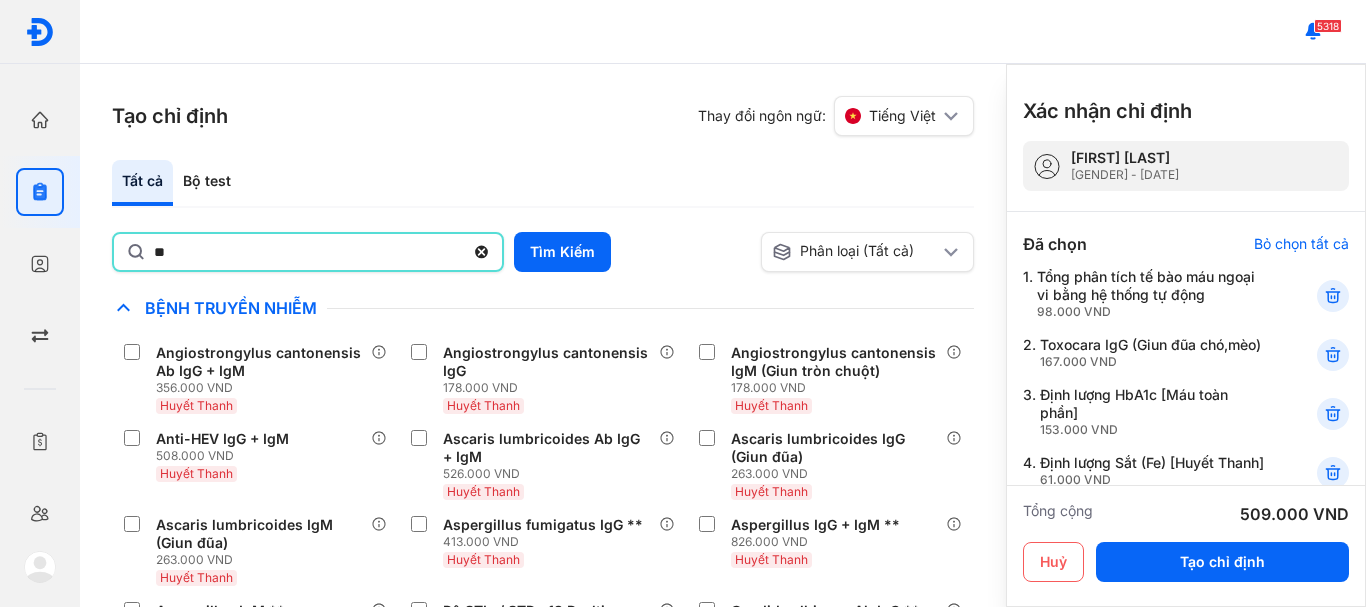 type on "**" 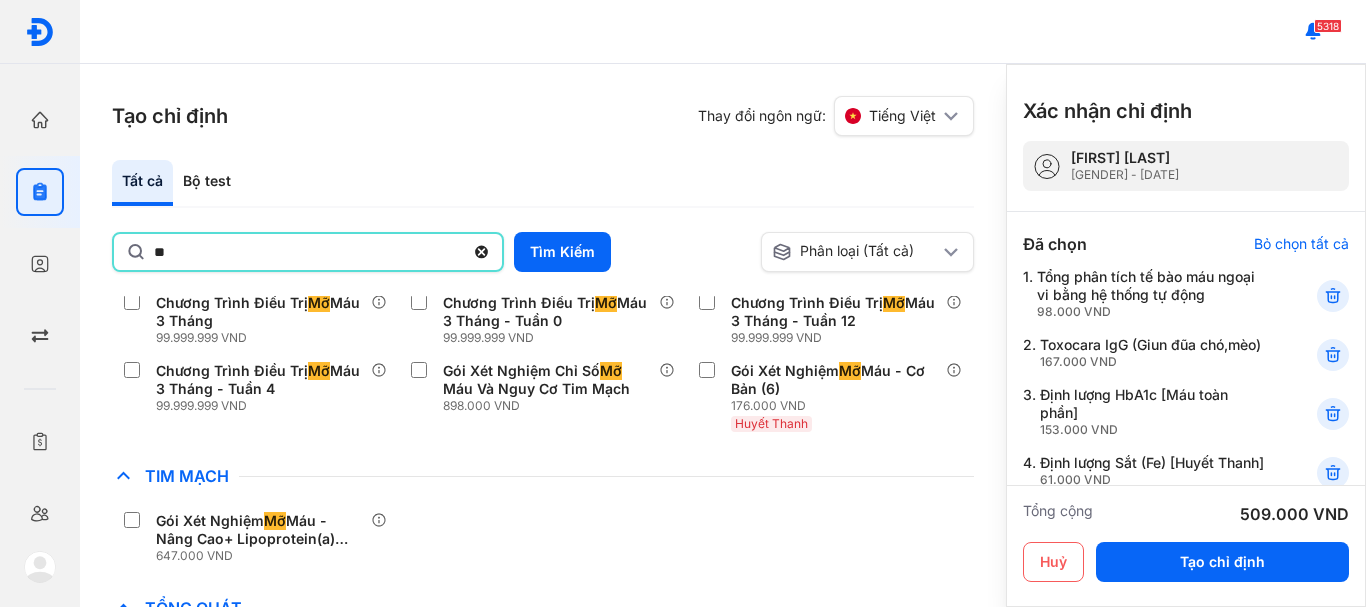 scroll, scrollTop: 100, scrollLeft: 0, axis: vertical 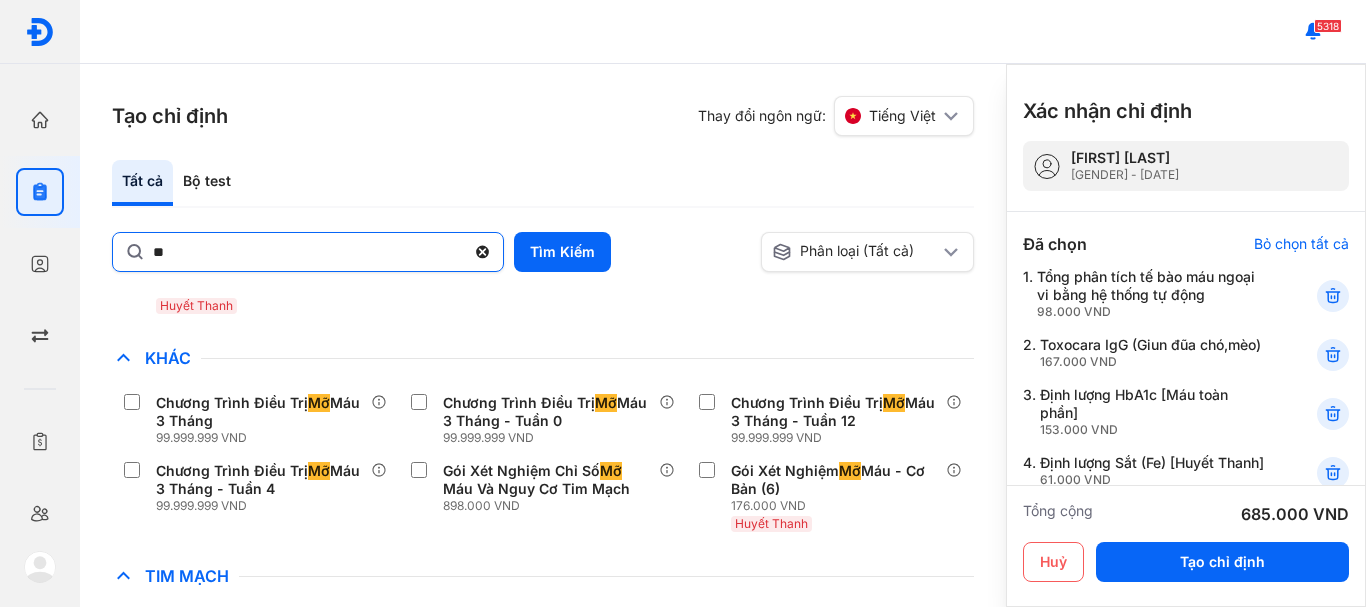 click 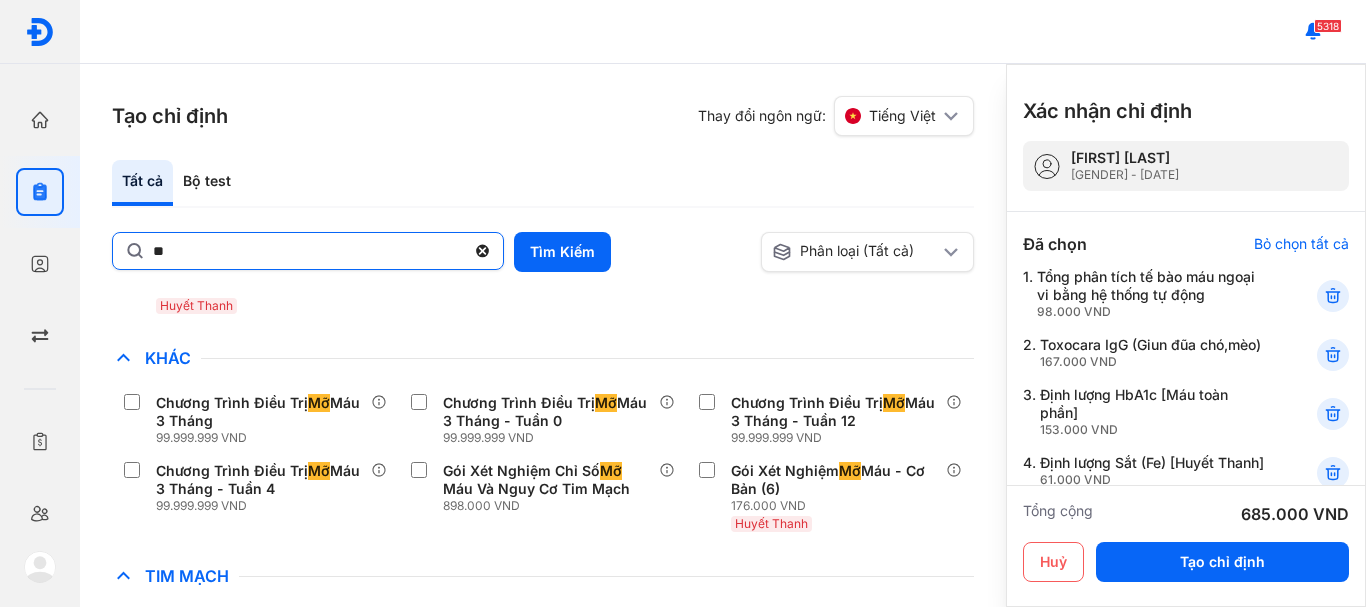 click on "**" 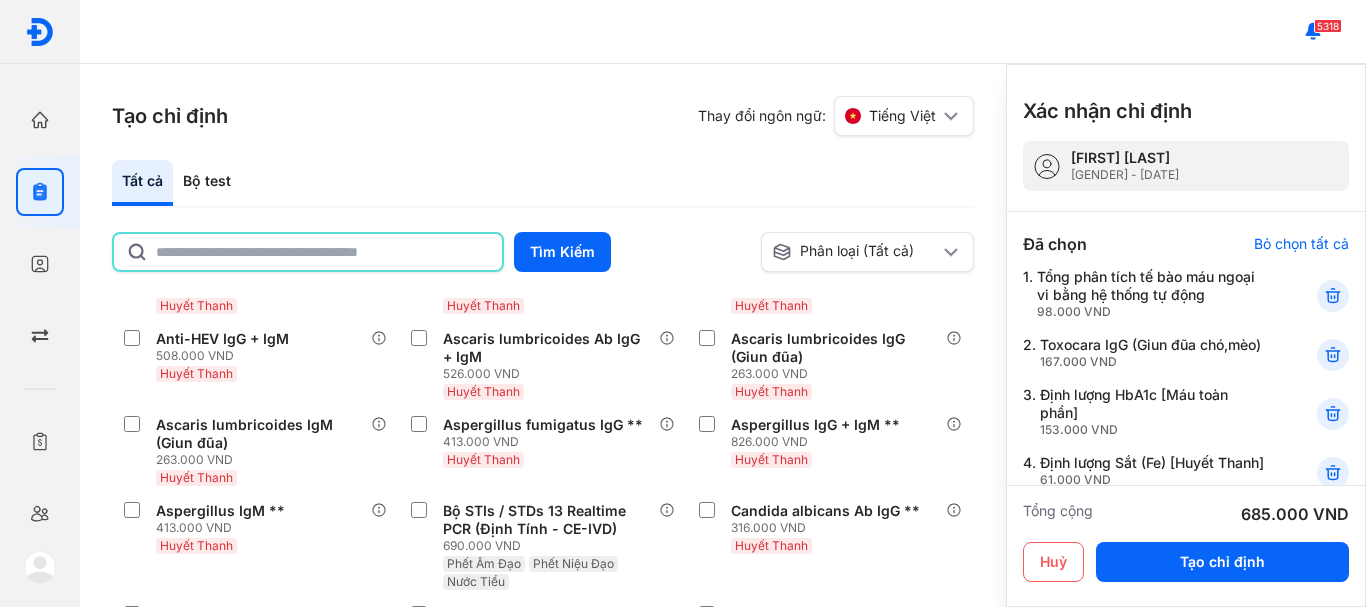 click 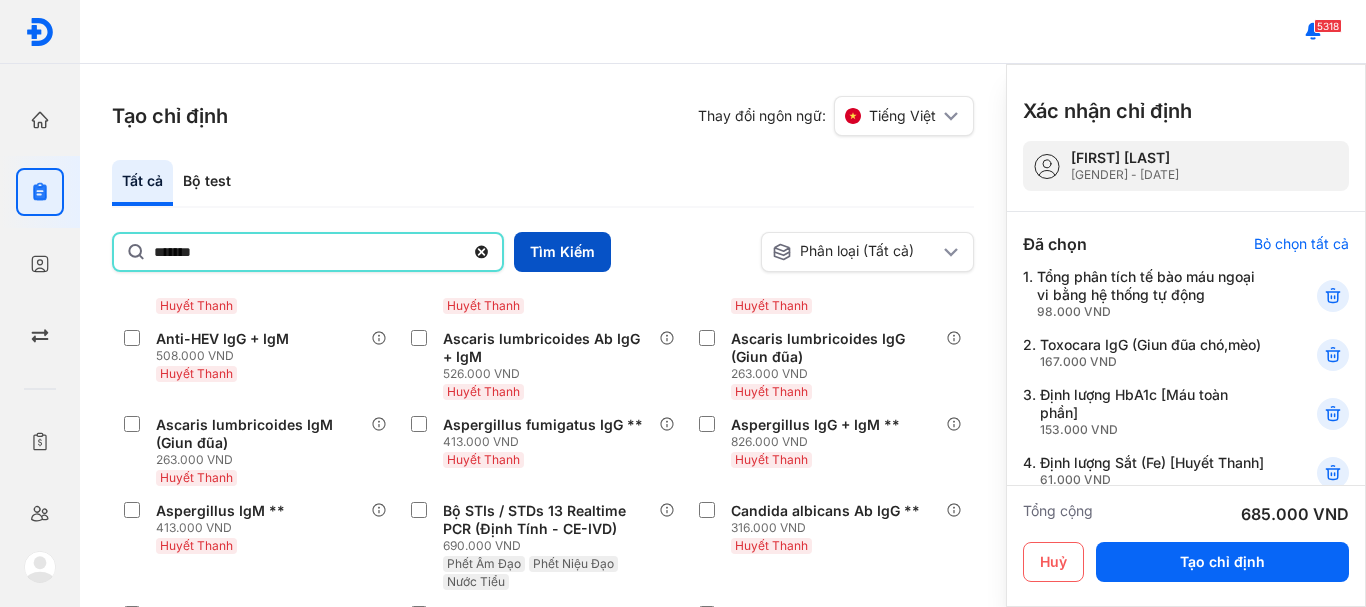 type on "*******" 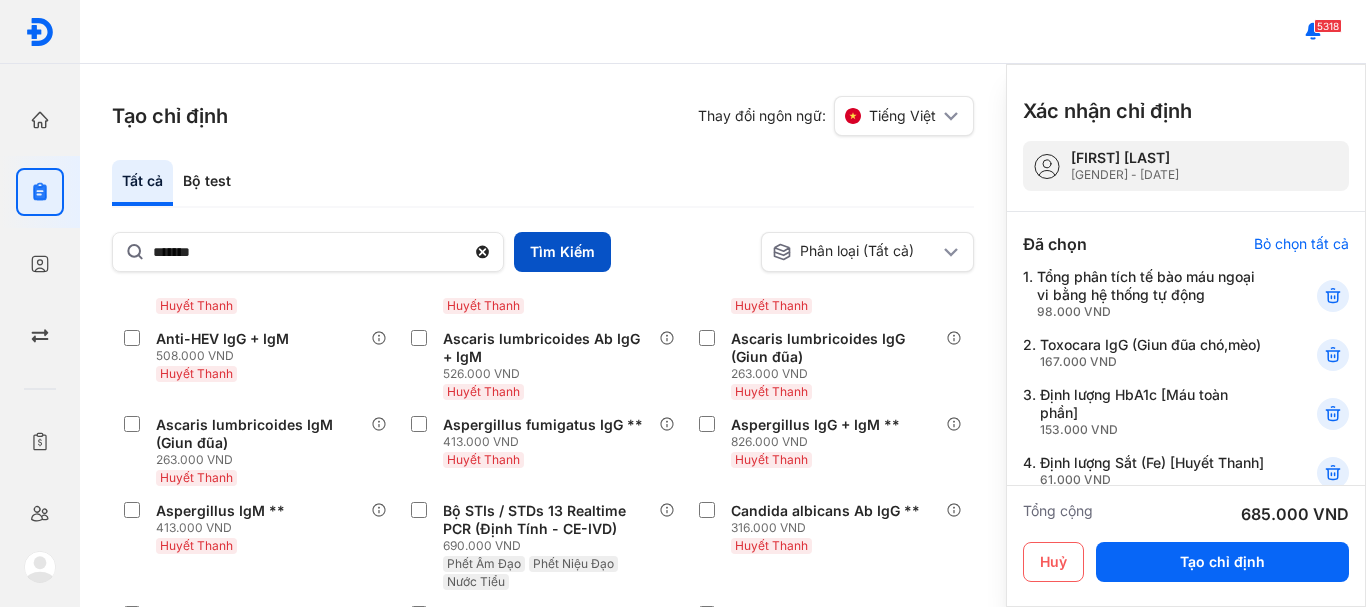 click on "Tìm Kiếm" at bounding box center [562, 252] 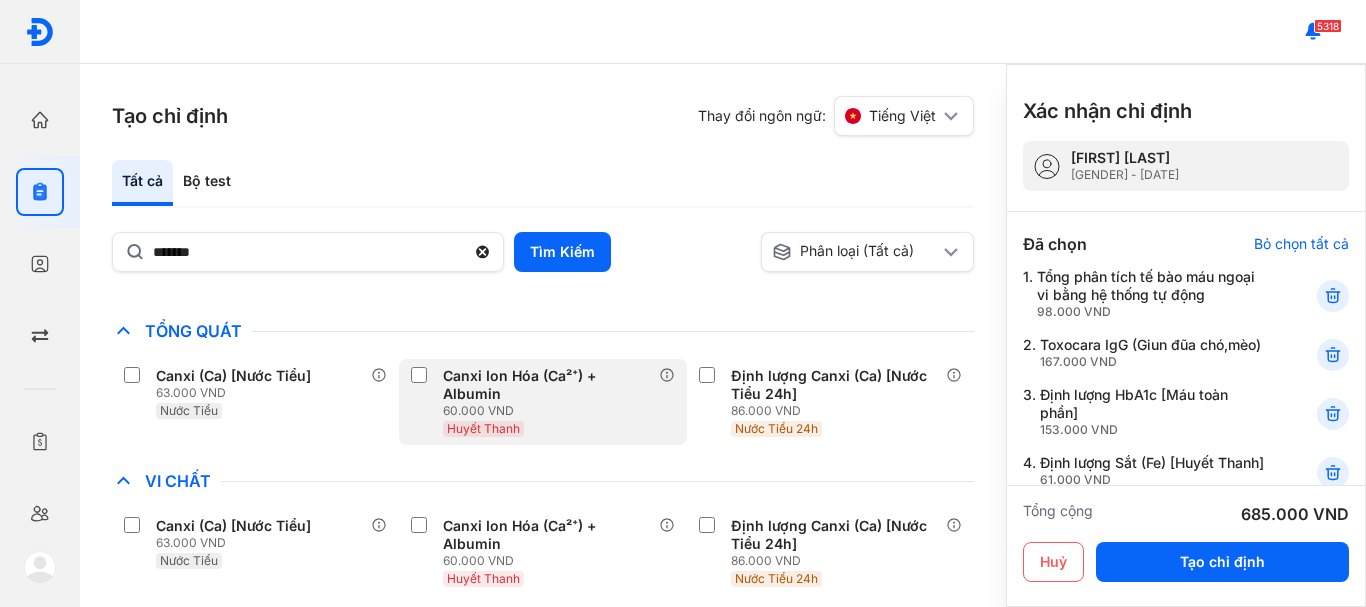scroll, scrollTop: 271, scrollLeft: 0, axis: vertical 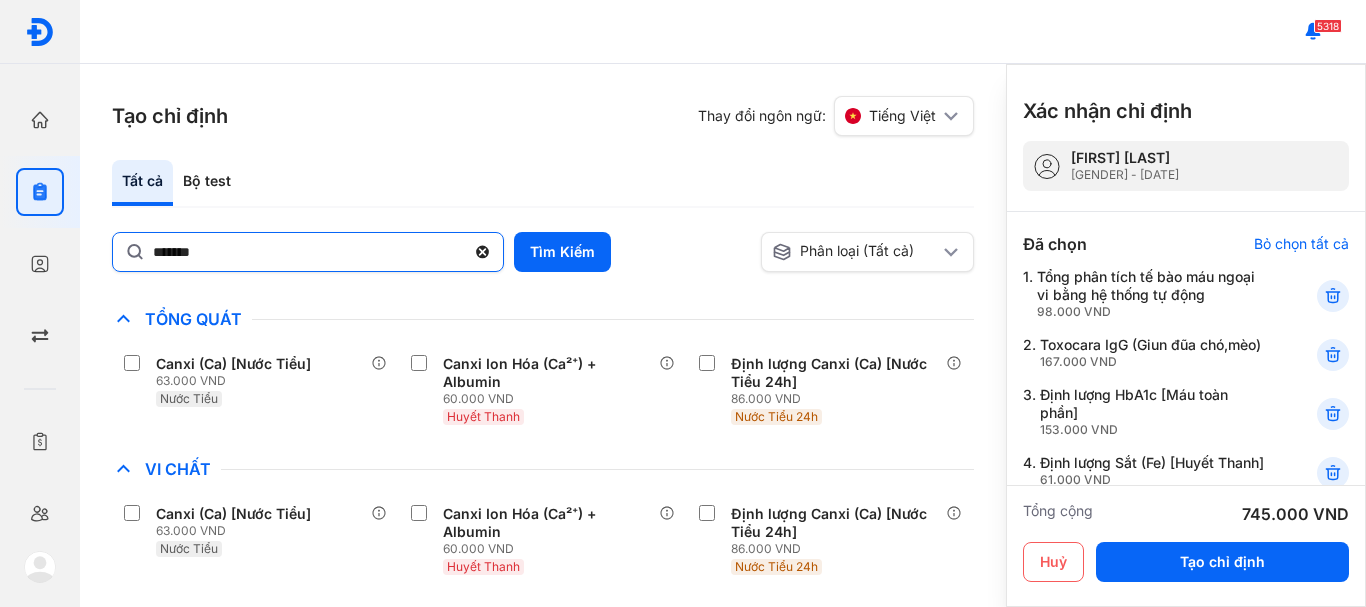 click 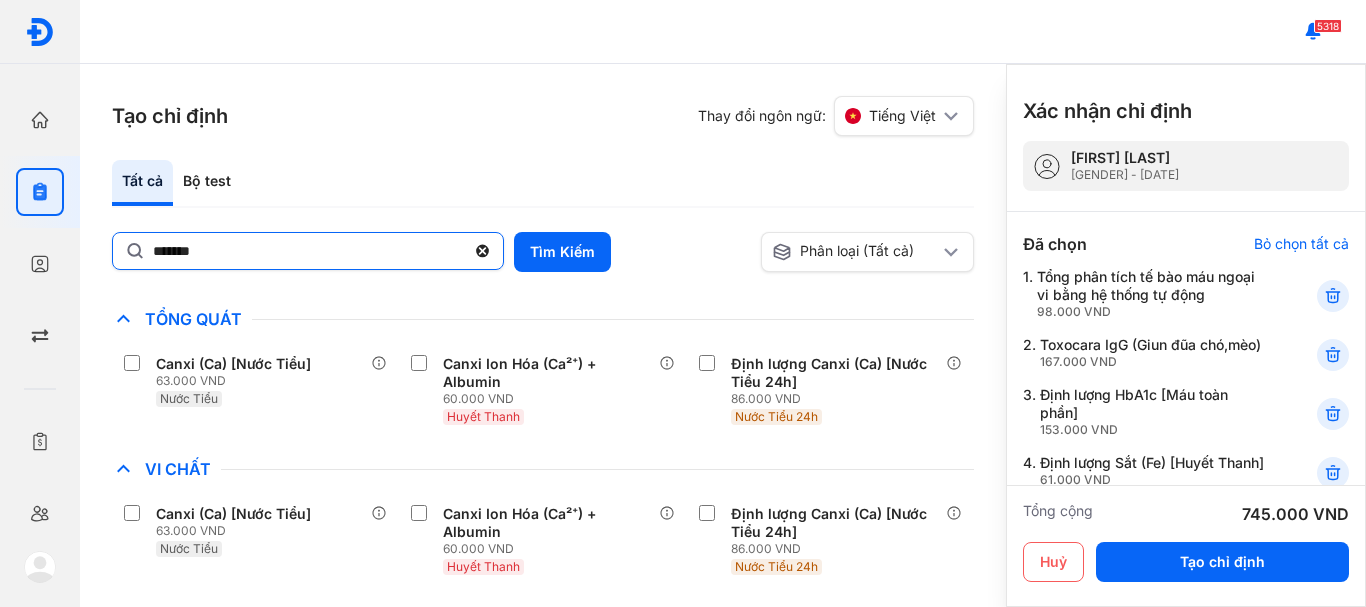 click on "*******" 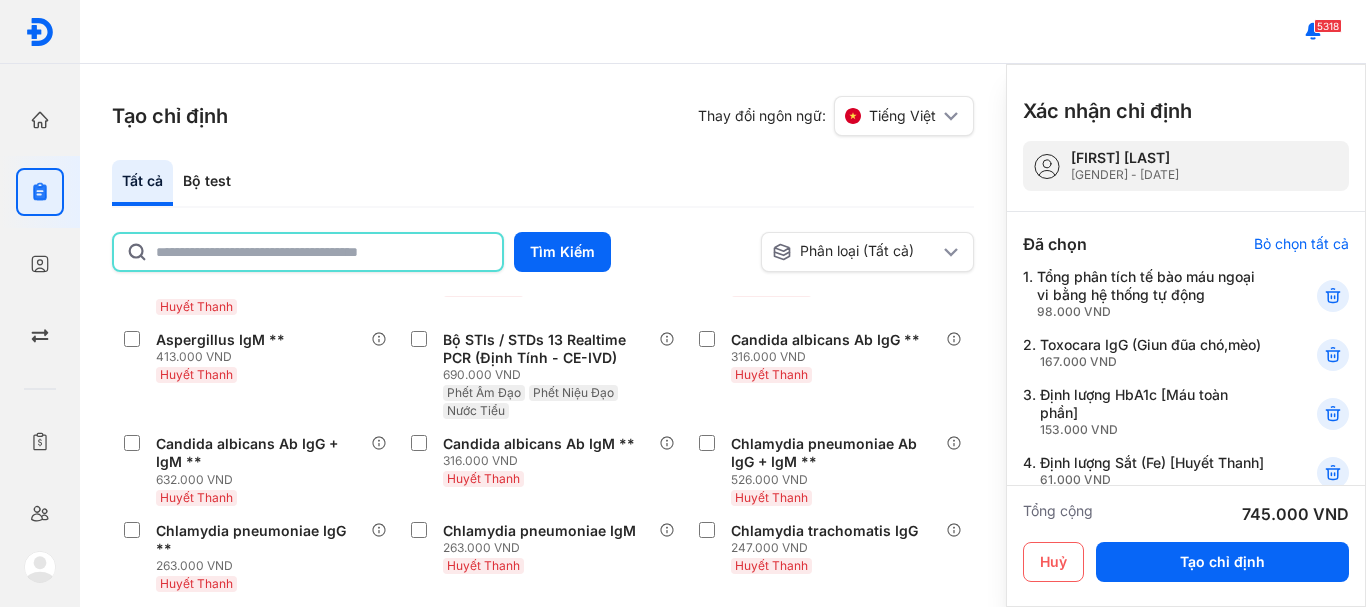 click 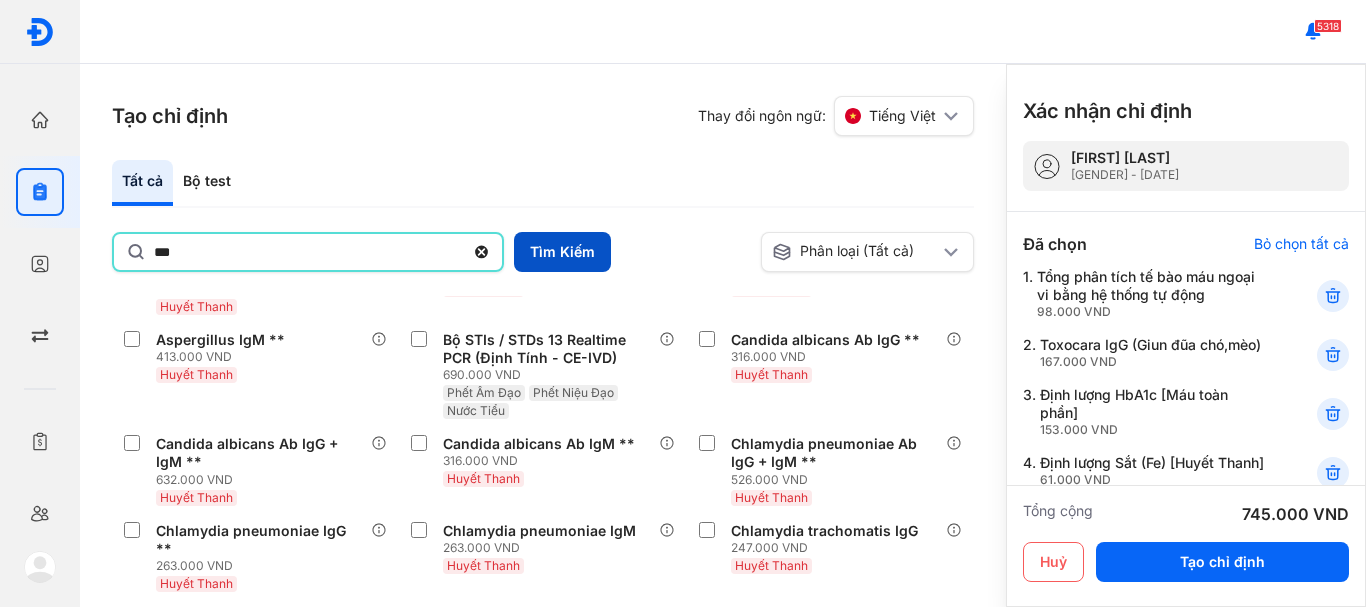 type on "***" 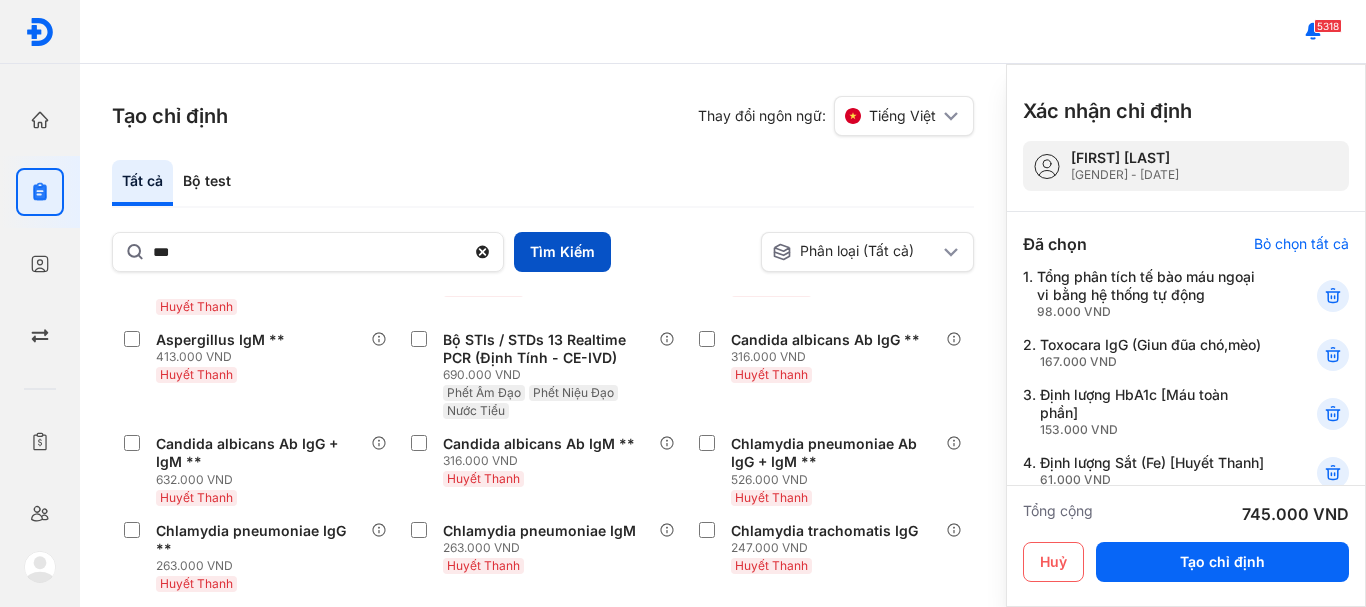 click on "Tìm Kiếm" at bounding box center (562, 252) 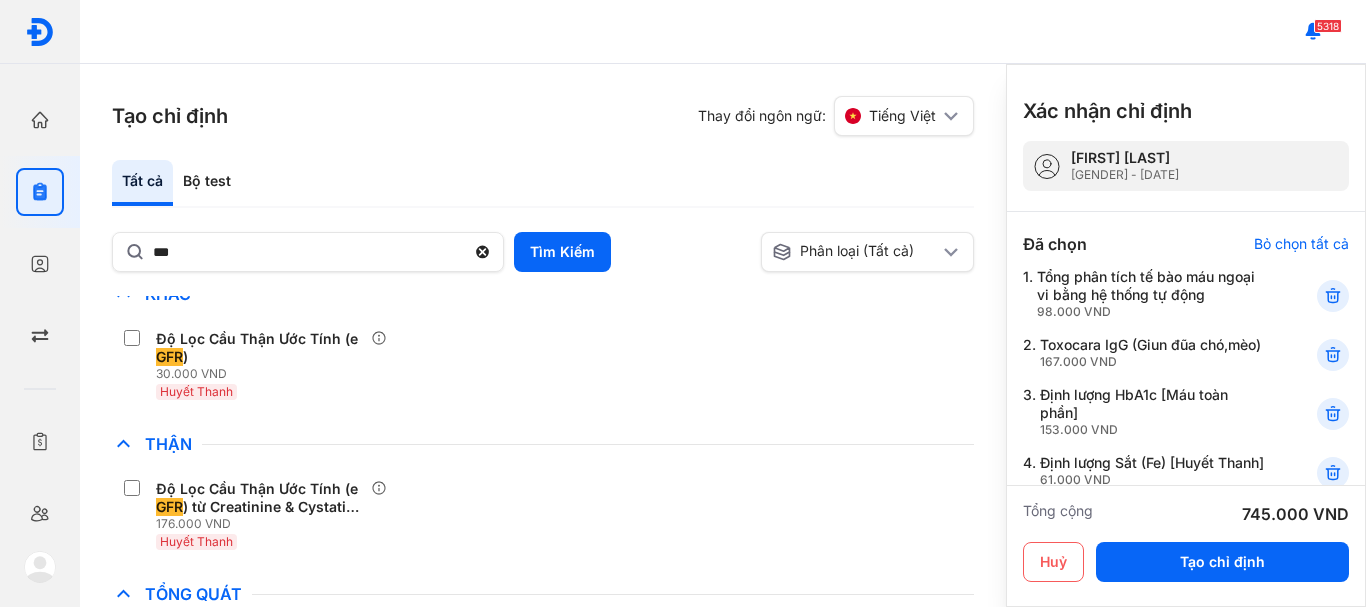 scroll, scrollTop: 0, scrollLeft: 0, axis: both 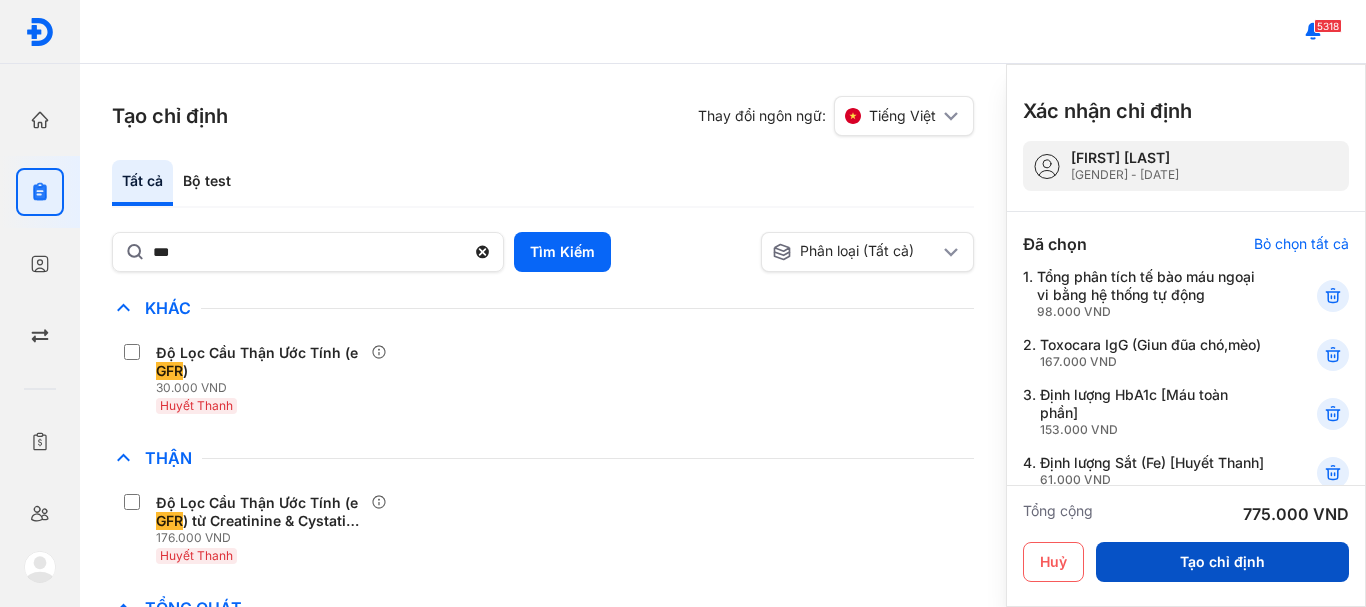 click on "Tạo chỉ định" at bounding box center [1222, 562] 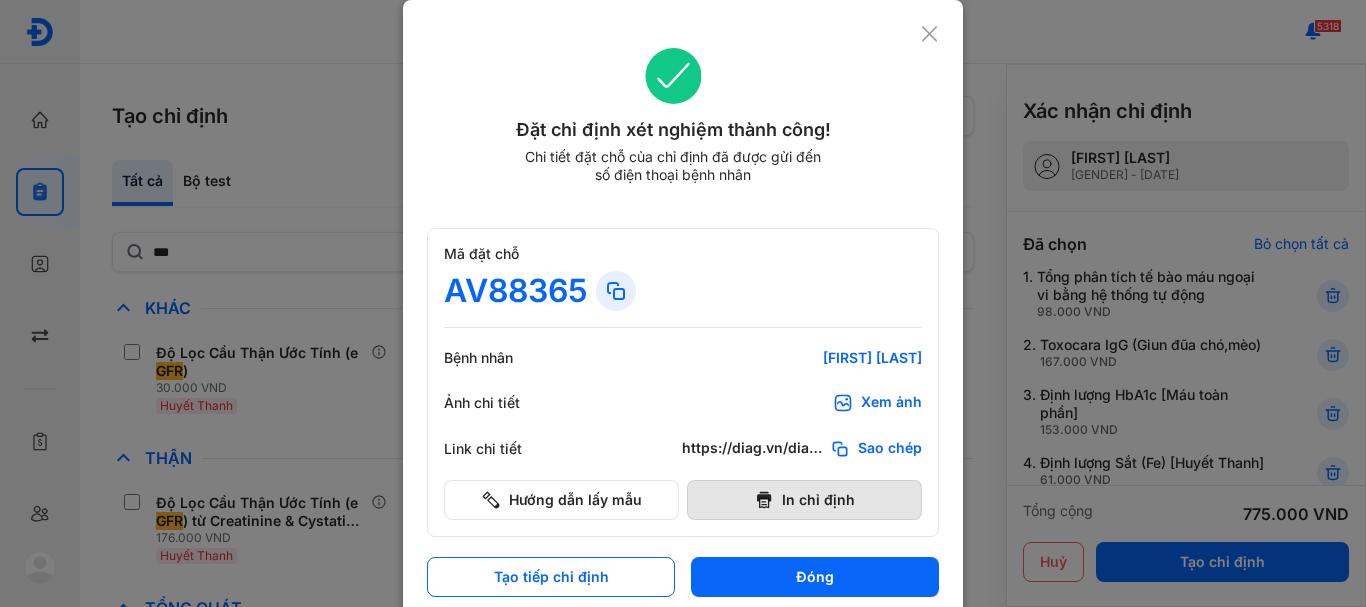 click on "In chỉ định" at bounding box center (804, 500) 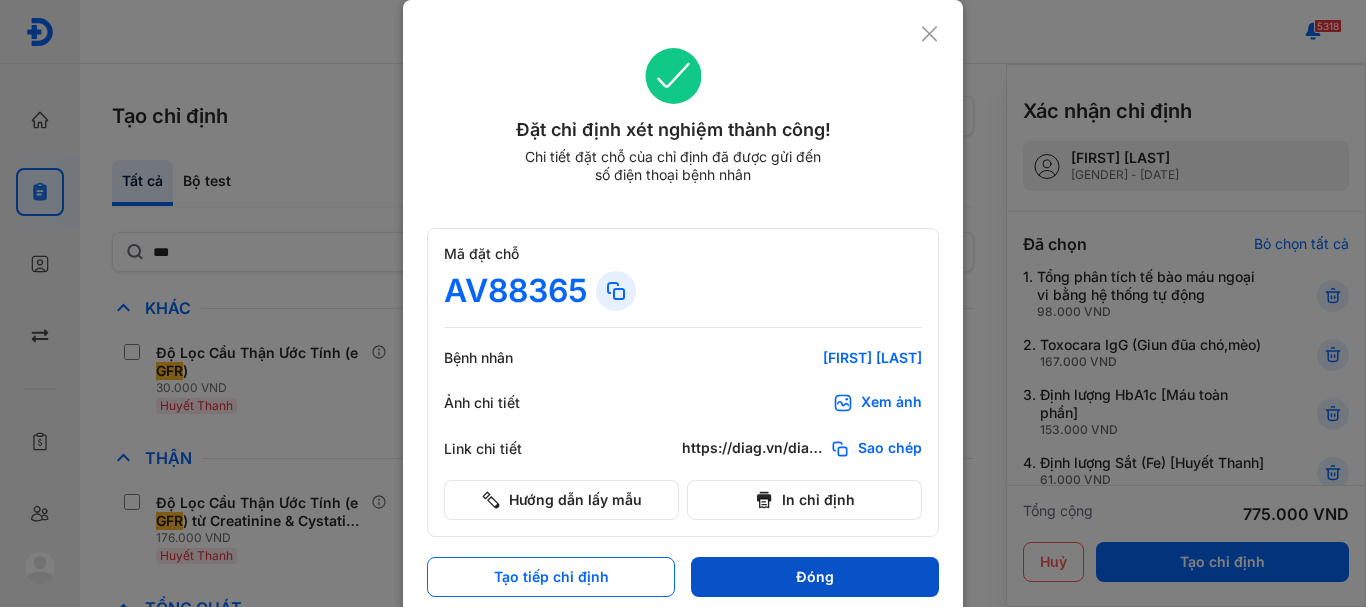 click on "Đóng" at bounding box center [815, 577] 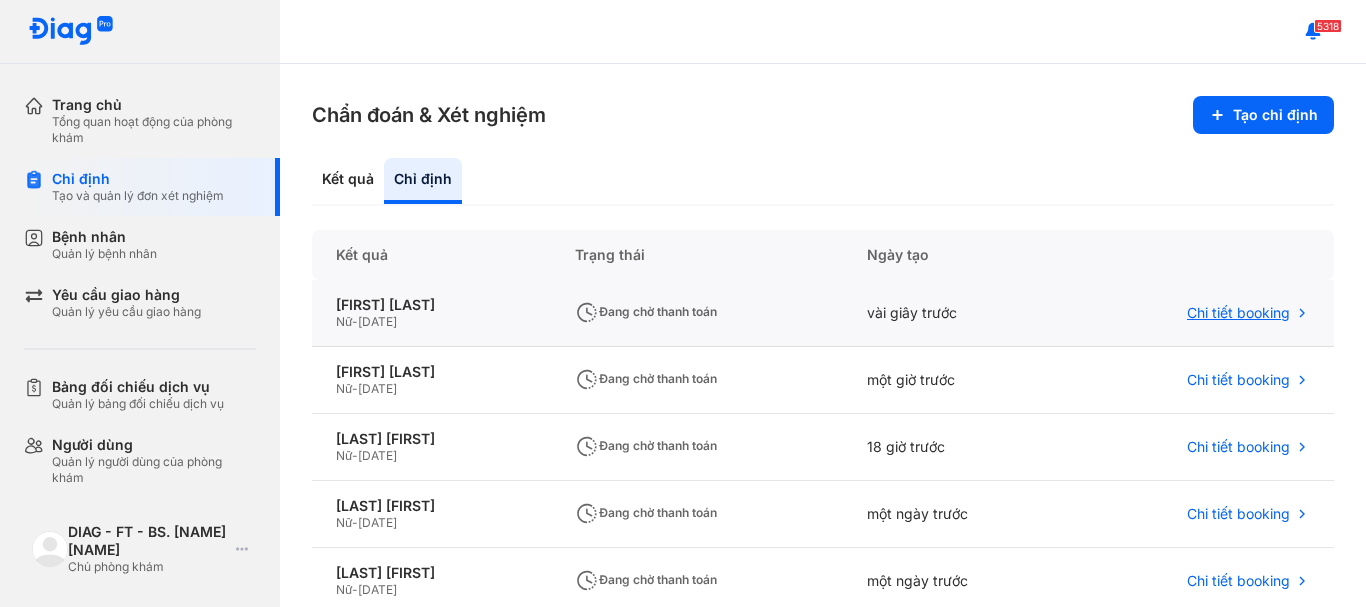 click on "Chi tiết booking" at bounding box center [1238, 313] 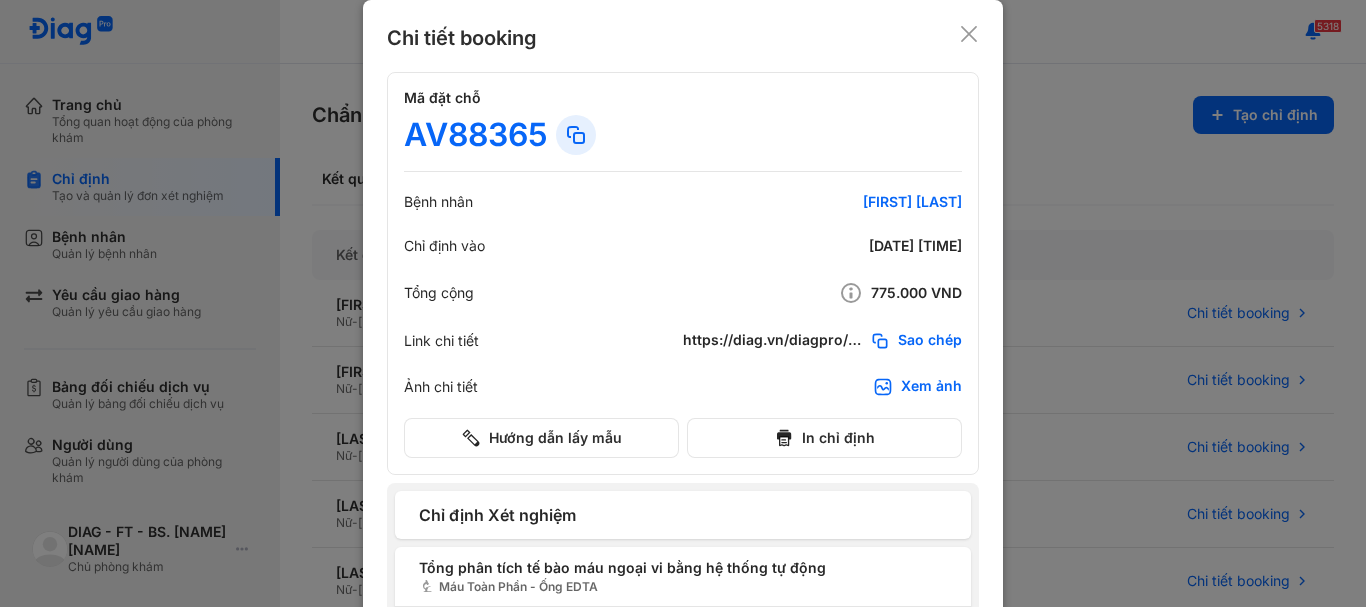 click 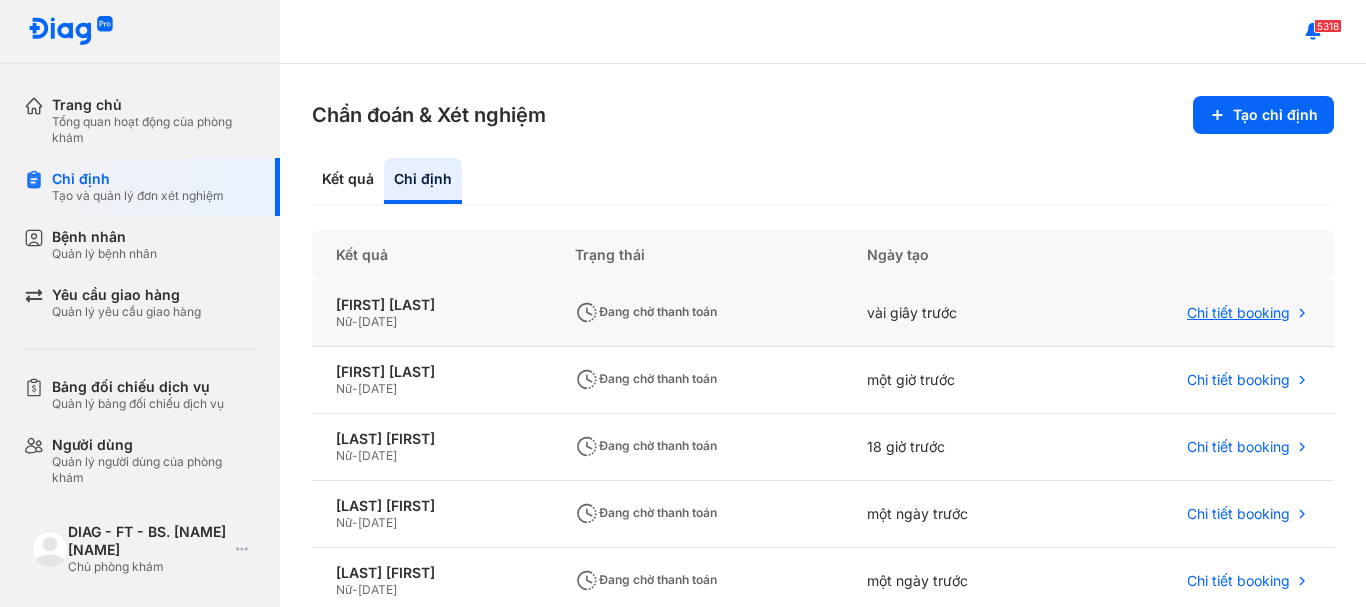 click on "Chi tiết booking" at bounding box center (1238, 313) 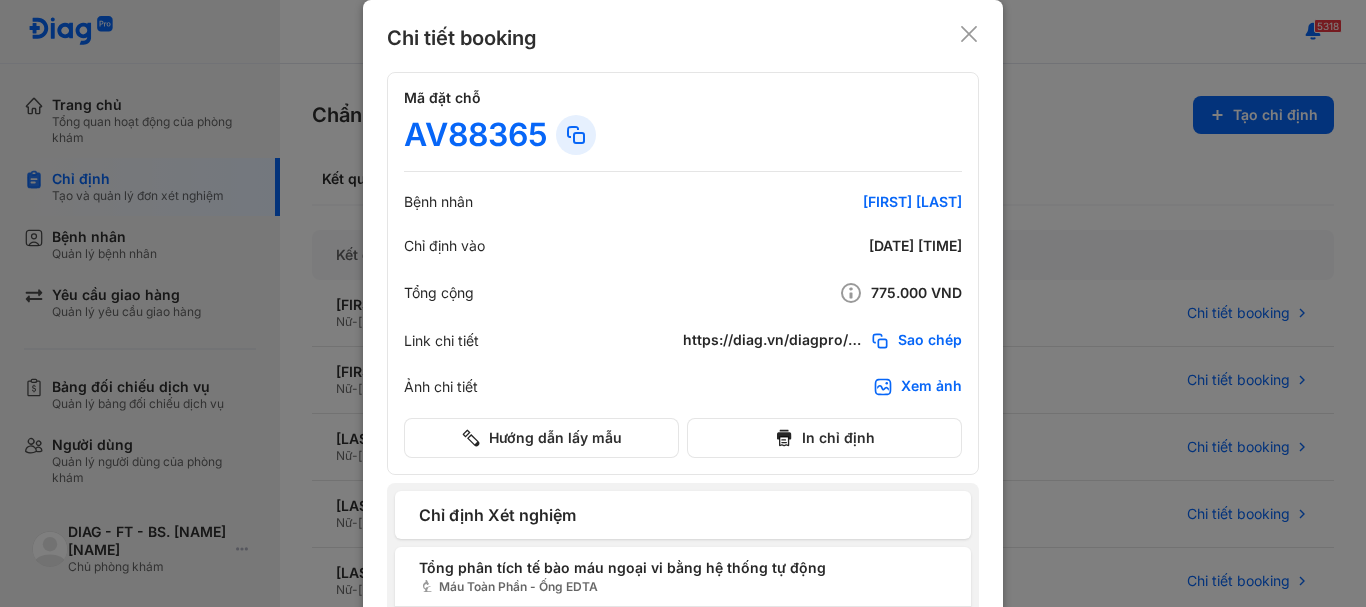 click 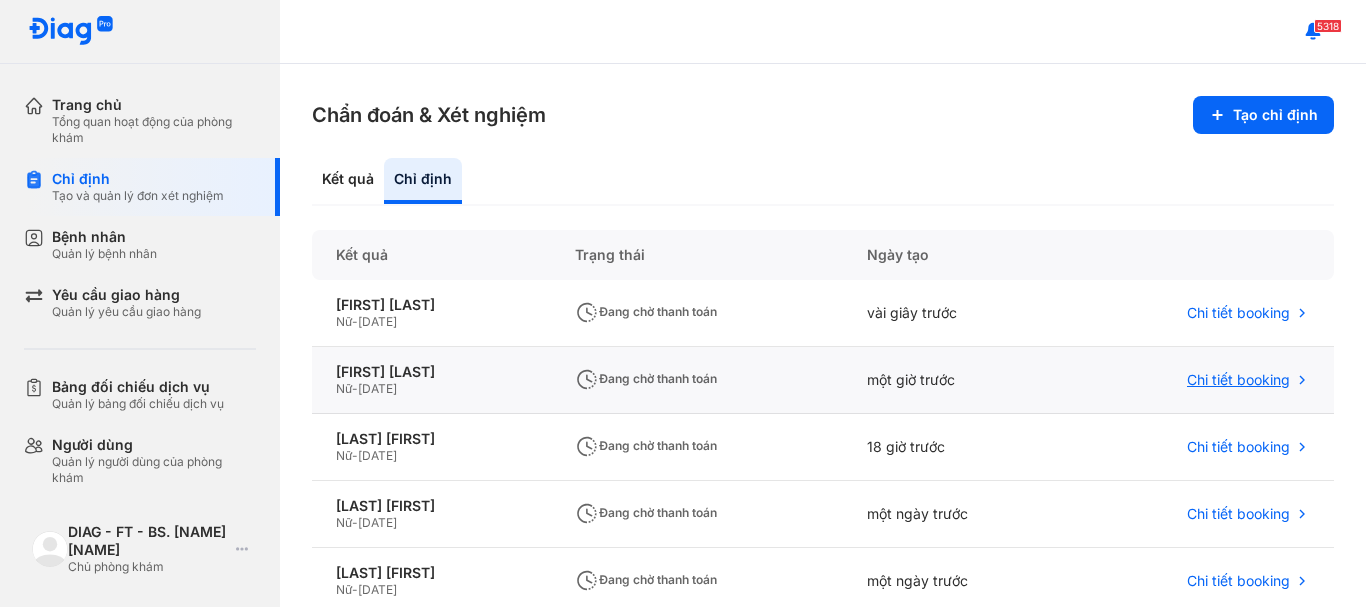 click on "Chi tiết booking" at bounding box center [1238, 380] 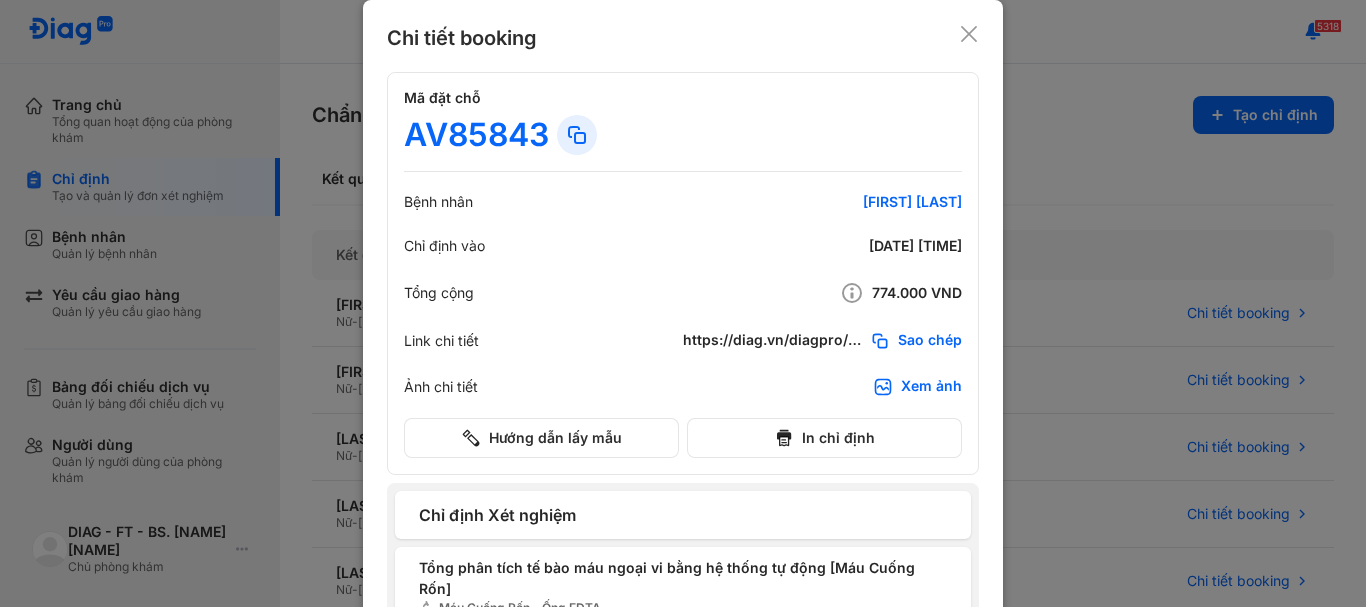 click 